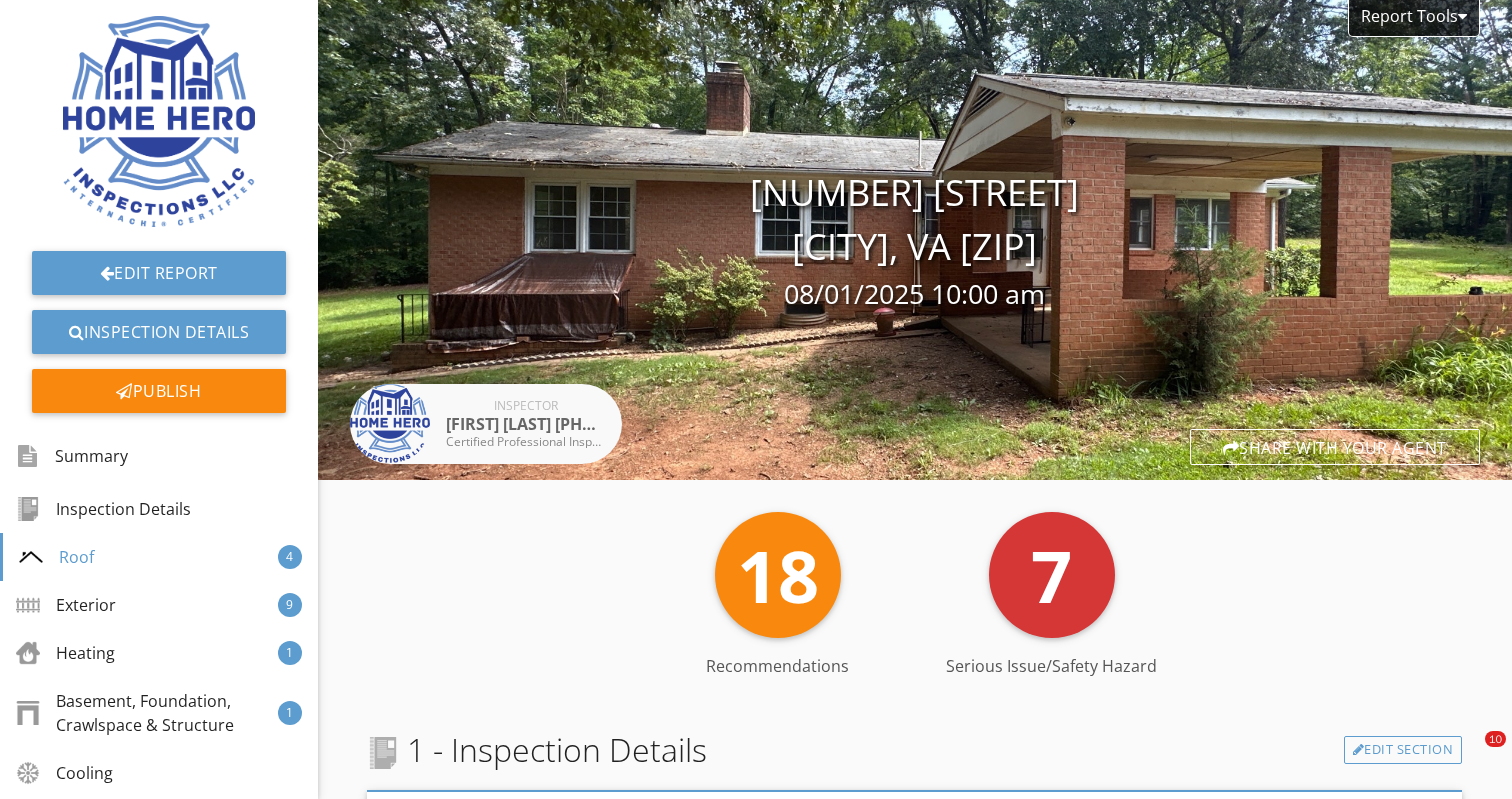 scroll, scrollTop: 0, scrollLeft: 0, axis: both 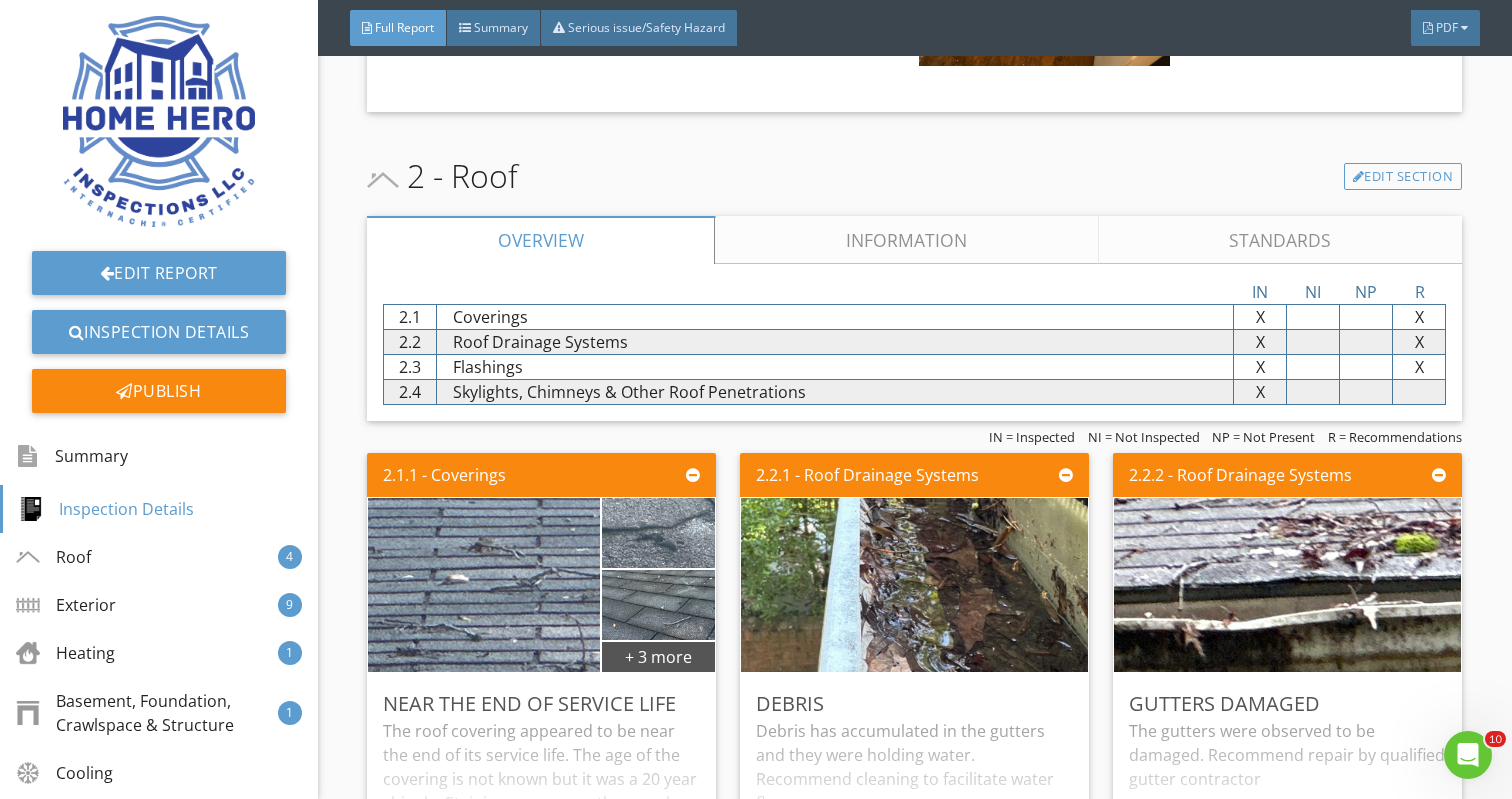 click on "Information" at bounding box center (907, 240) 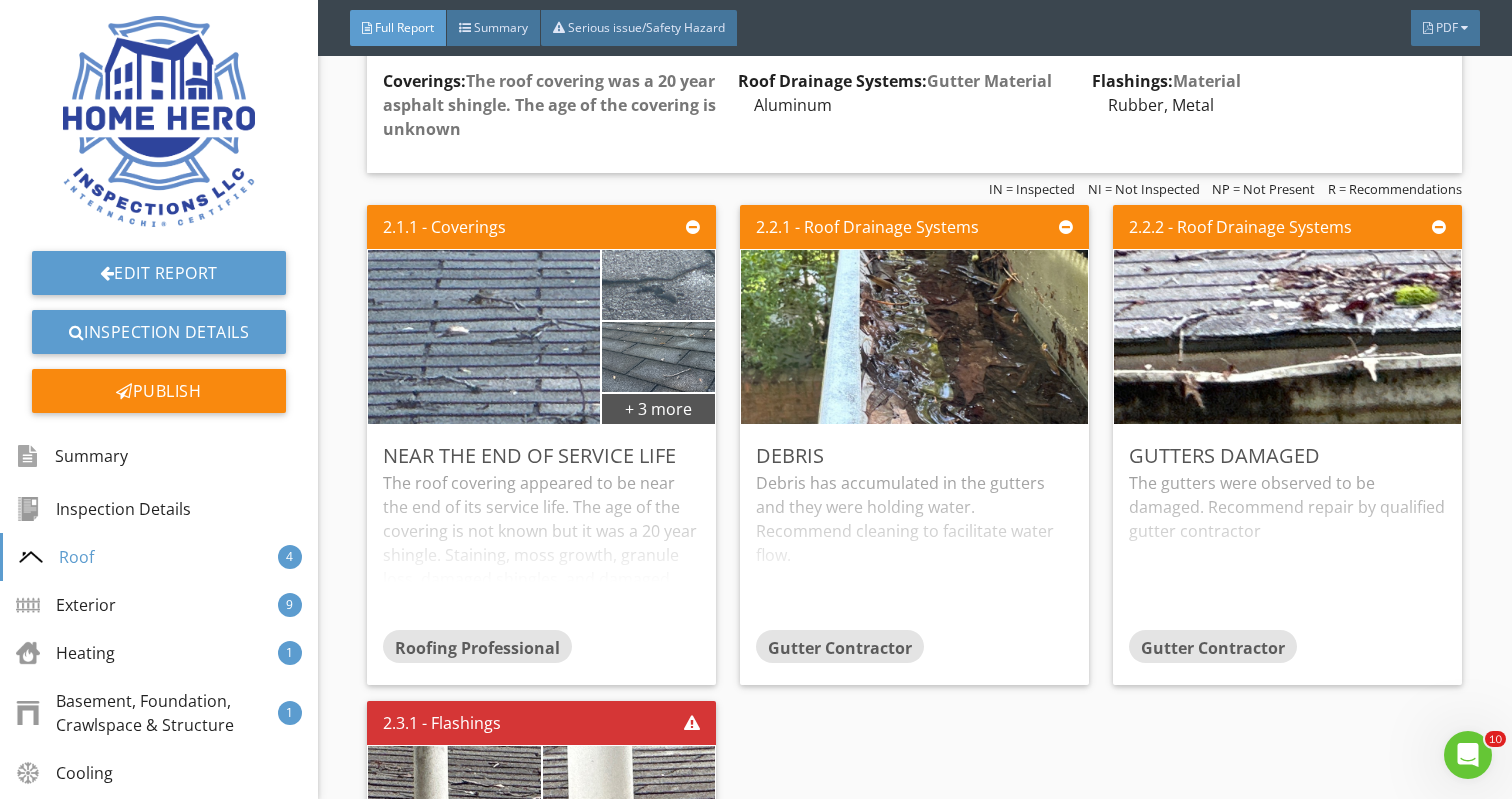 scroll, scrollTop: 1734, scrollLeft: 0, axis: vertical 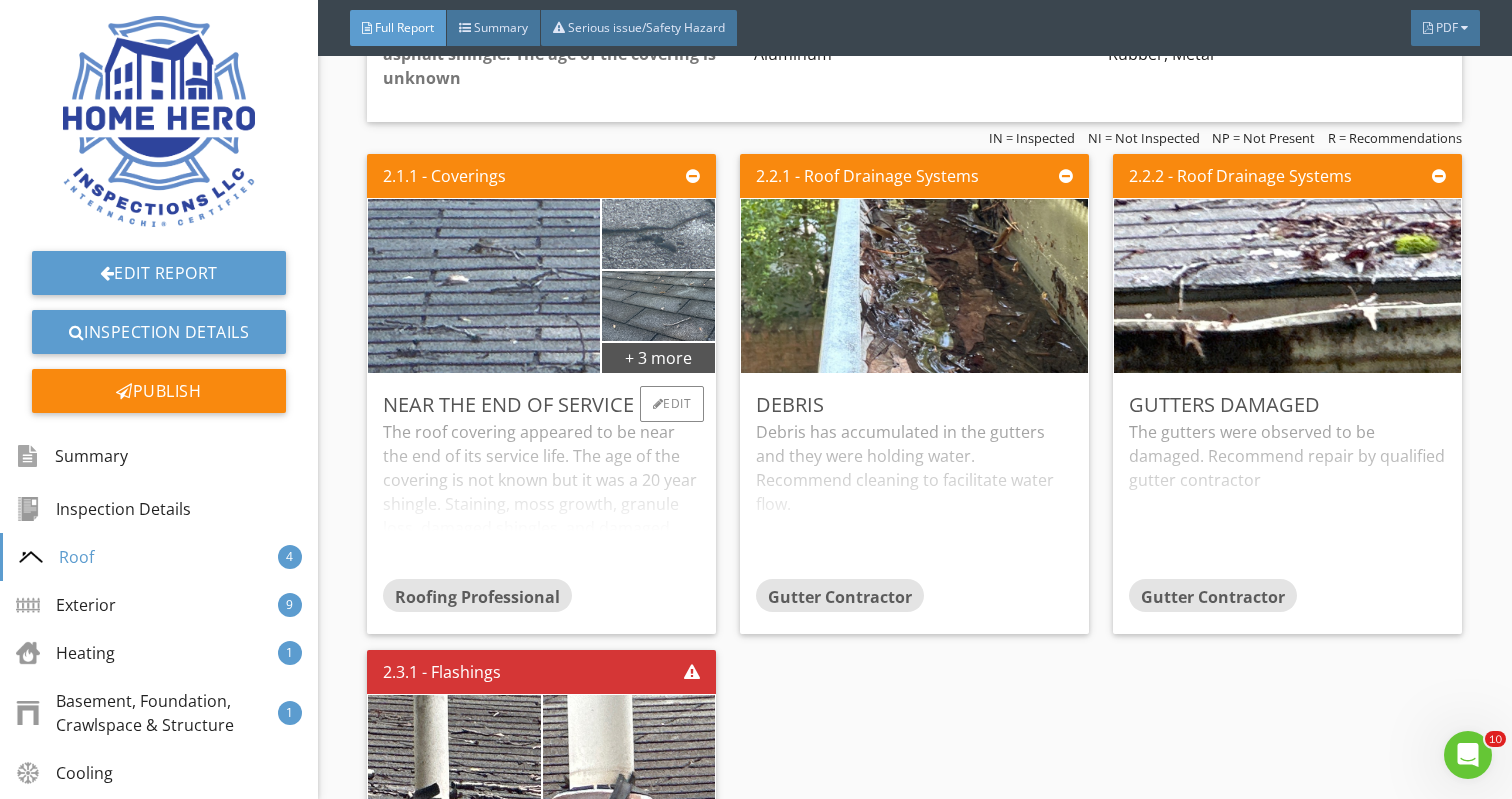 click on "The roof covering appeared to be near the end of its service life. The age of the covering is not known but it was a 20 year shingle. Staining, moss growth, granule loss, damaged shingles, and damaged flashings were observed. Recommend replacement in the near future by a qualified roofing contractor" at bounding box center (541, 499) 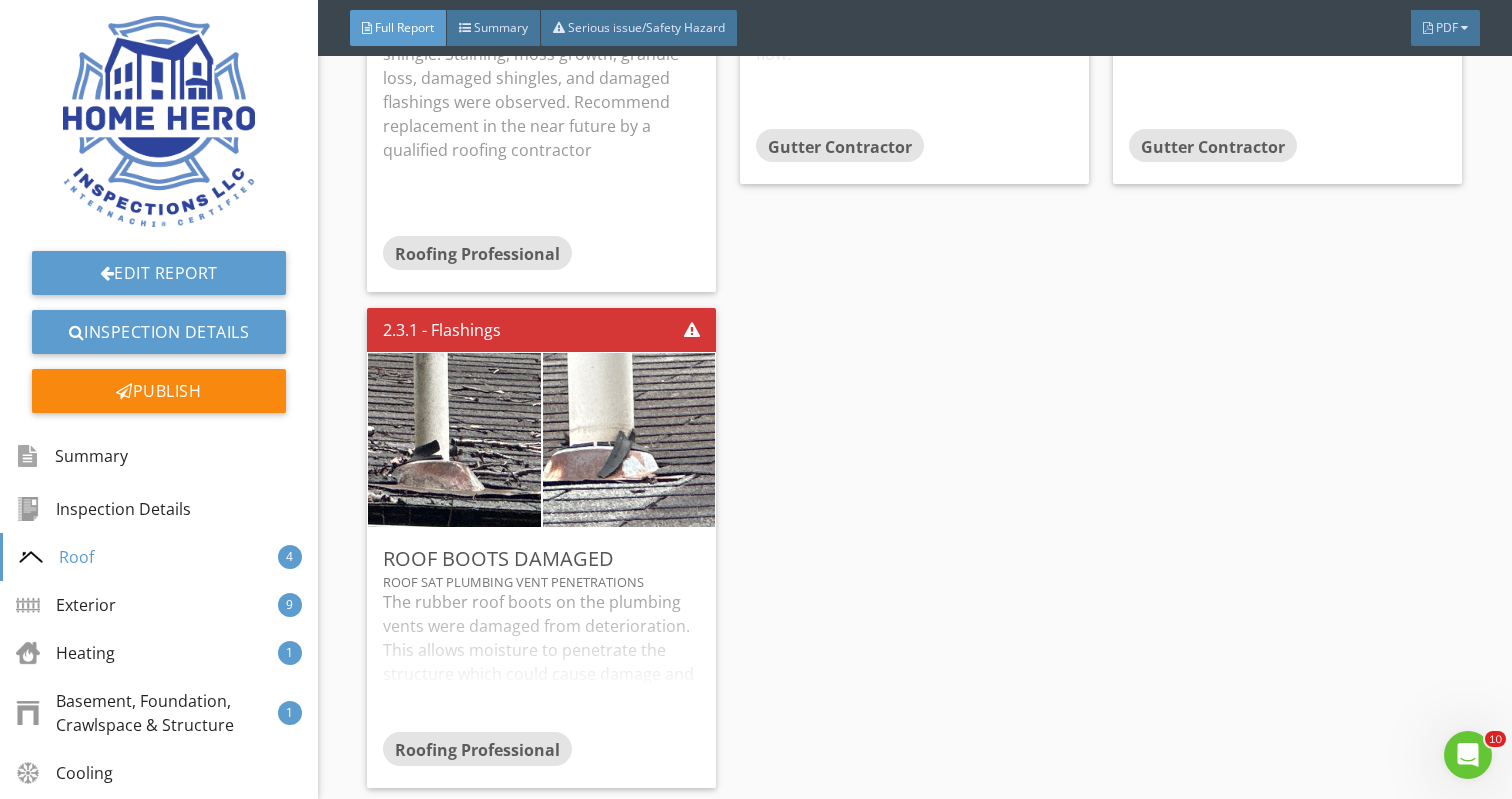 scroll, scrollTop: 2187, scrollLeft: 0, axis: vertical 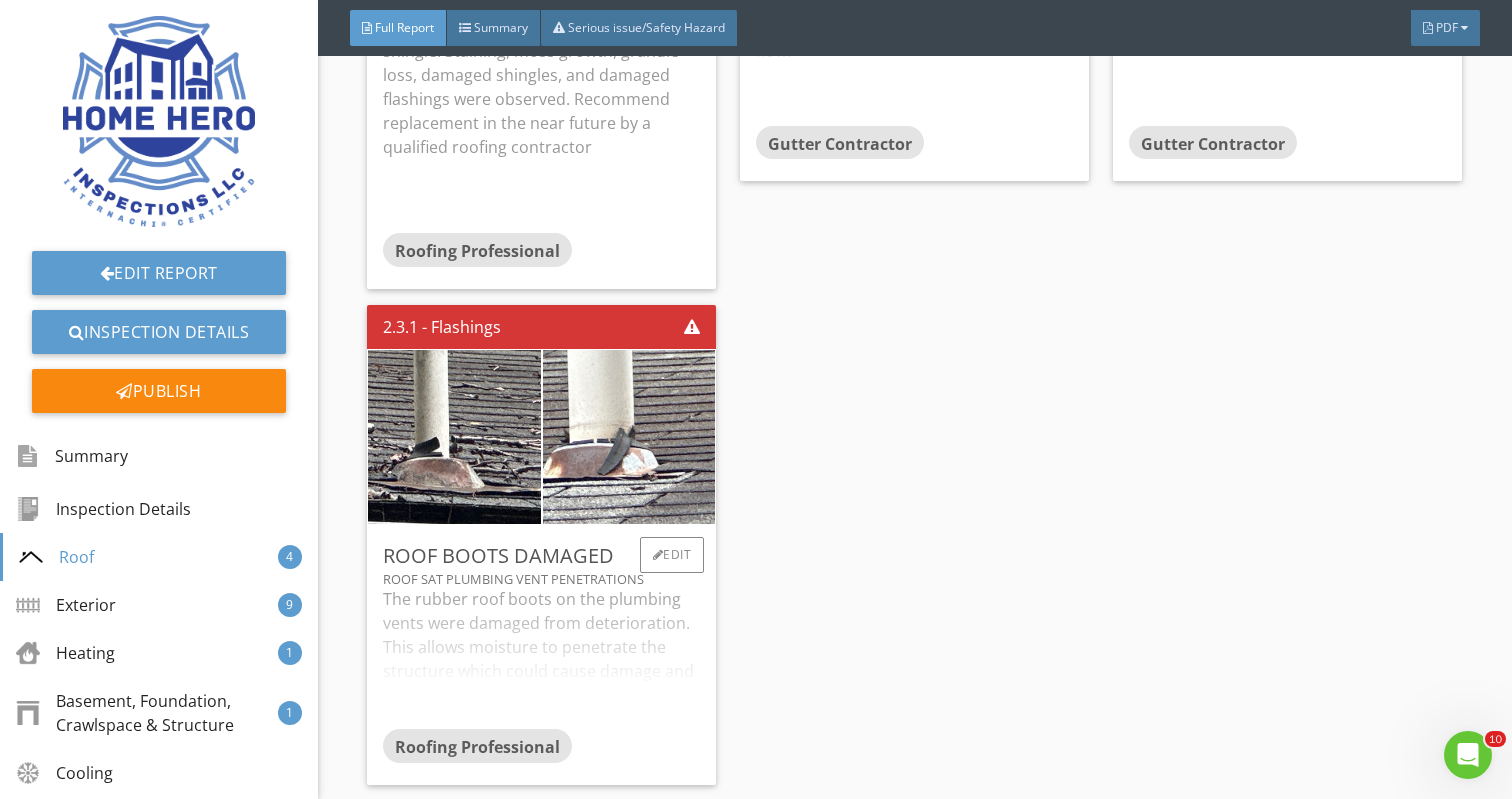 click on "The rubber roof boots on the plumbing vents were damaged from deterioration. This allows moisture to penetrate the structure which could cause damage and mold growth.  Recommend evaluation and repair by a qualified roofing contractor" at bounding box center (541, 658) 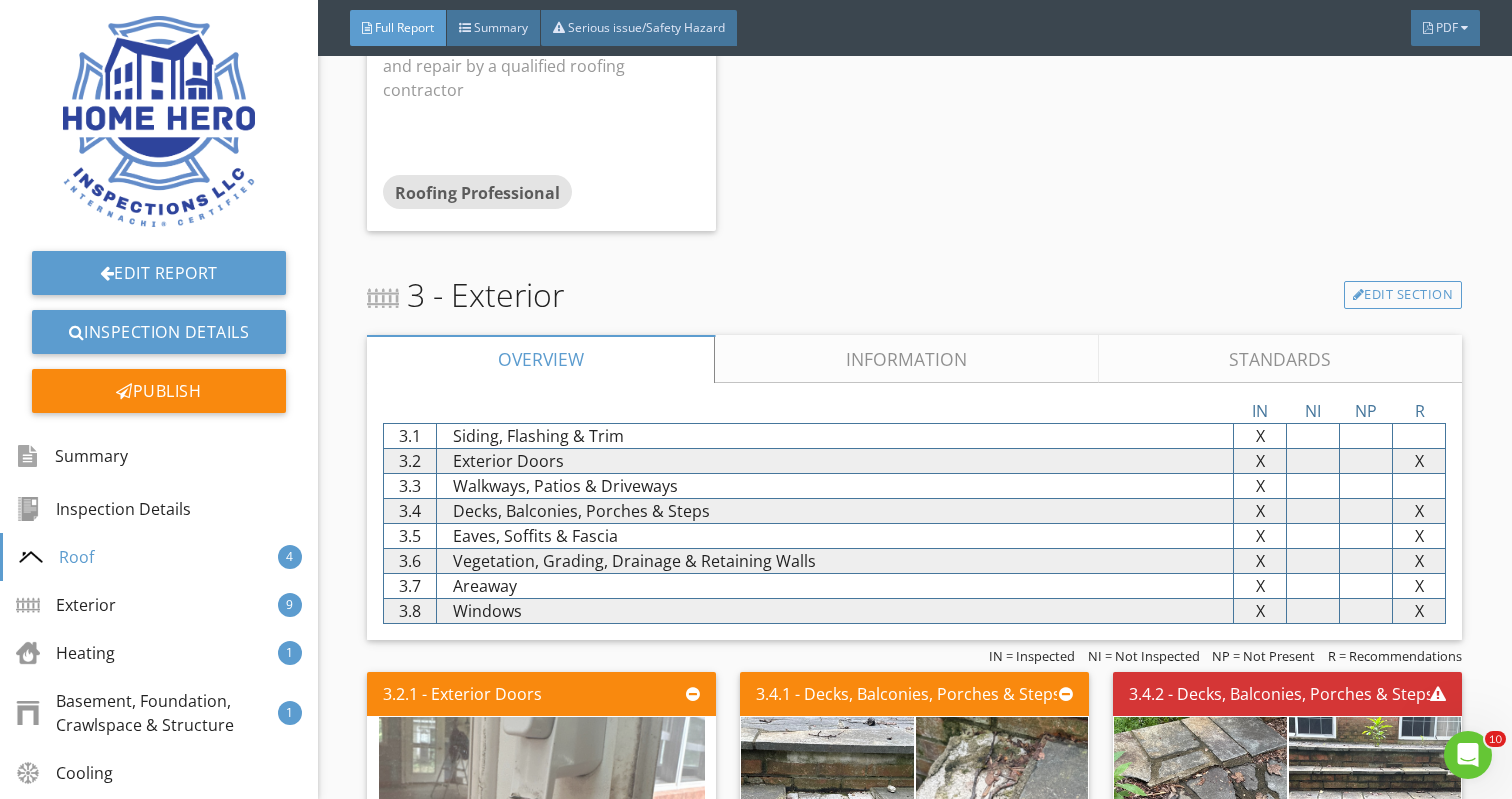 scroll, scrollTop: 2894, scrollLeft: 0, axis: vertical 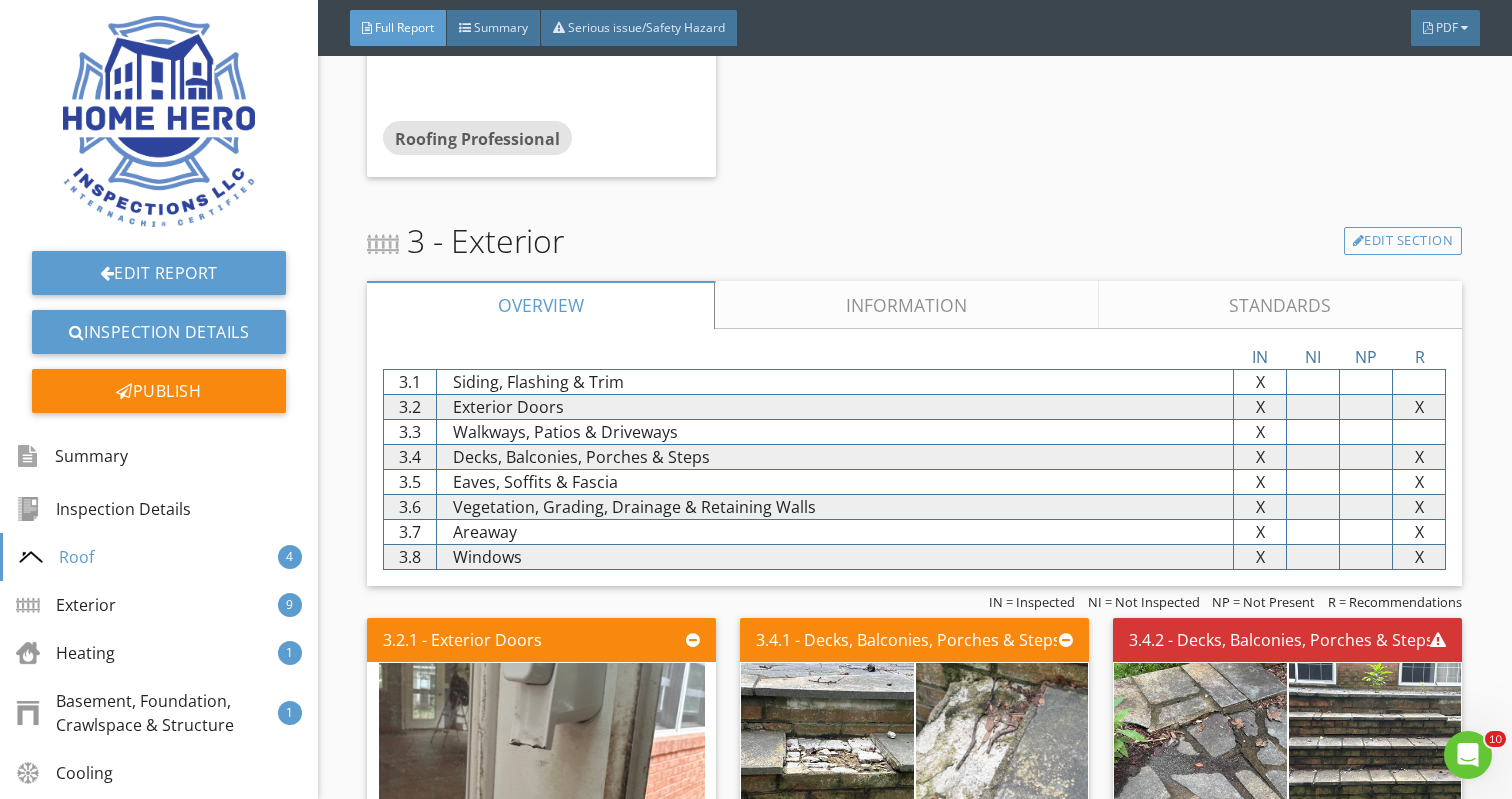 click on "Information" at bounding box center (907, 305) 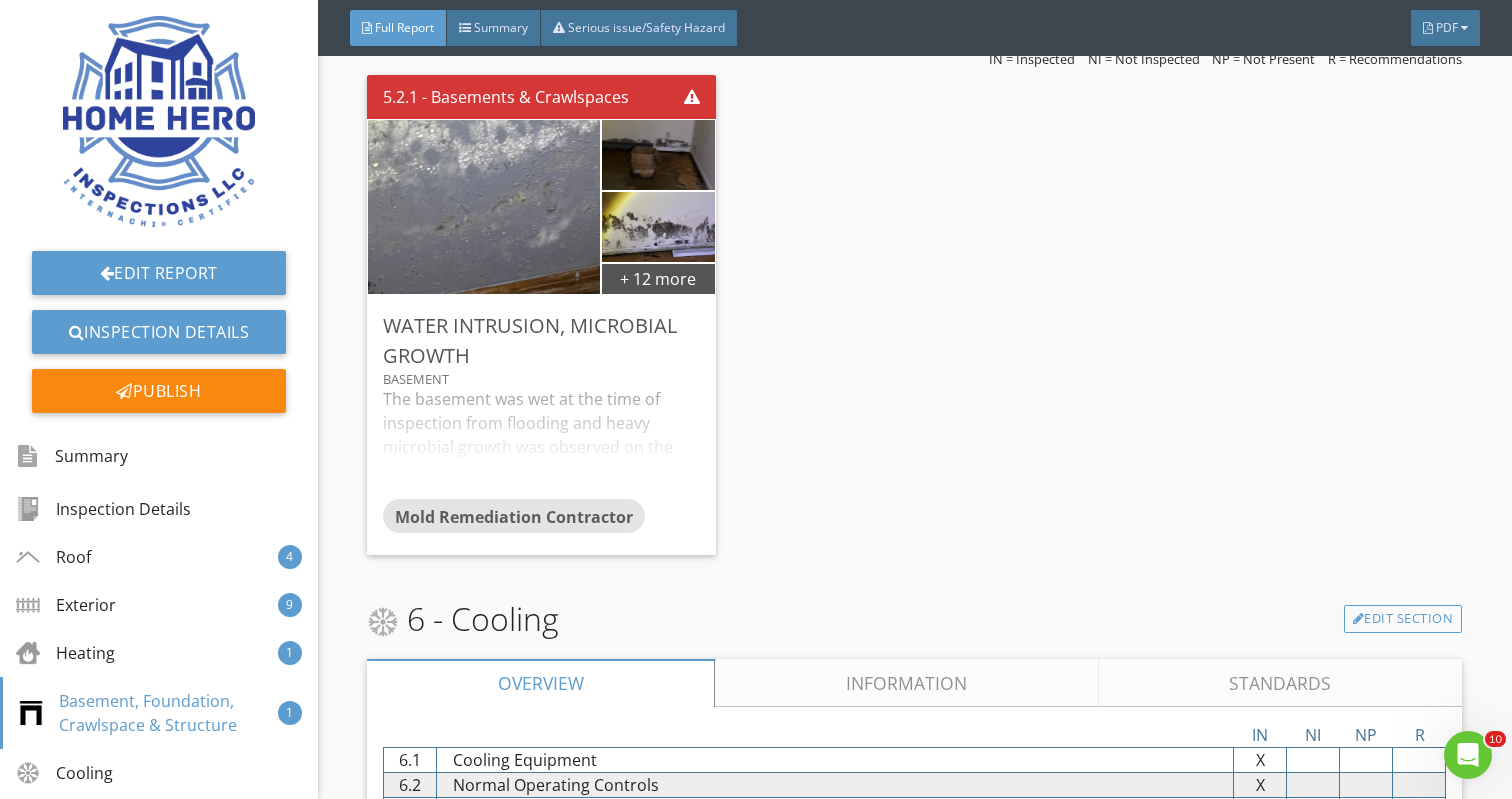 scroll, scrollTop: 6109, scrollLeft: 0, axis: vertical 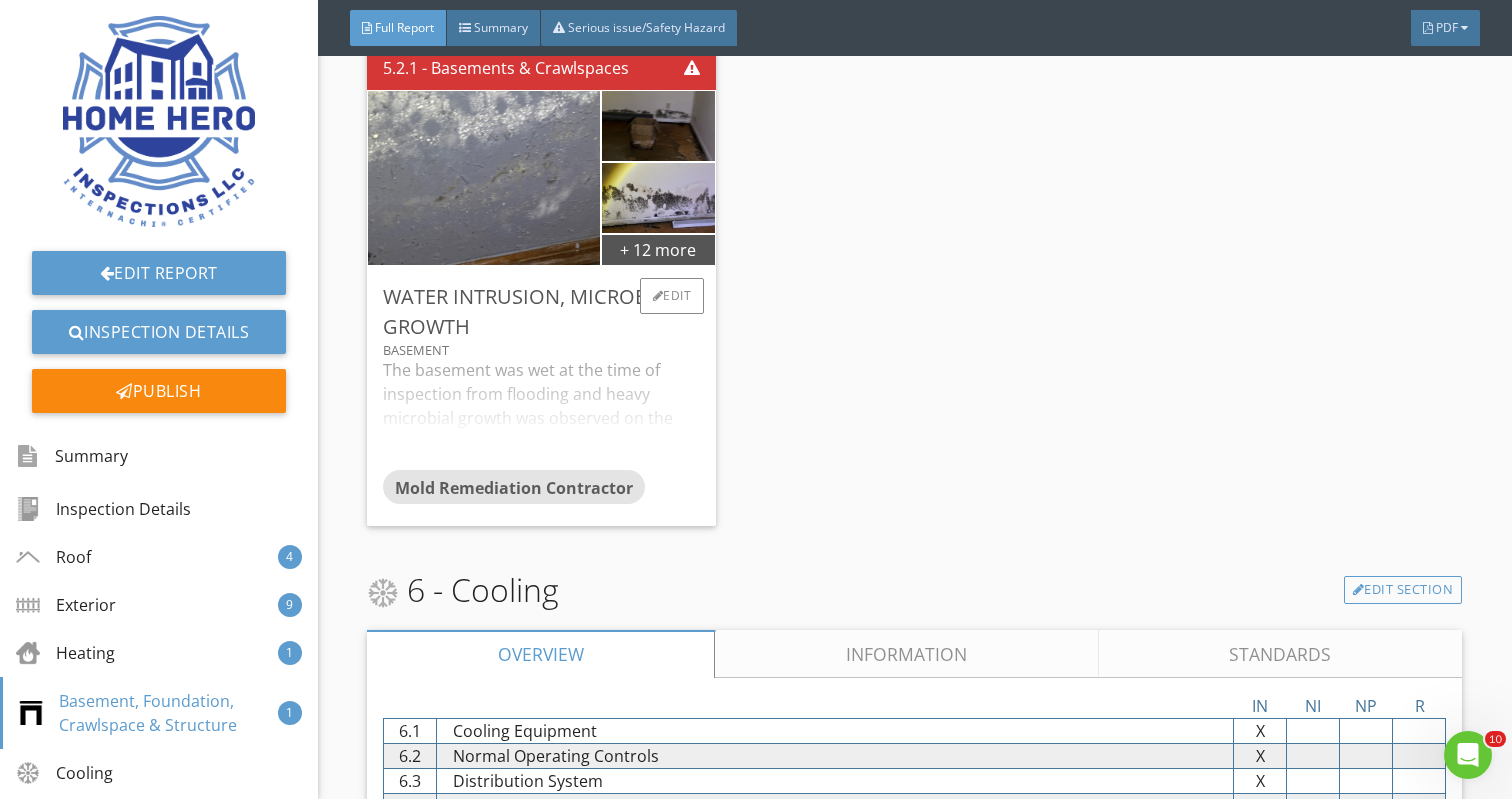 click on "The basement was wet at the time of inspection from flooding and heavy microbial growth was observed on the walls and other surfaces throughout the basement. Water damage was observed throughout the basement to walls, paint, flooring, trim, and other finishings. Recommend flood and mold remediation by a qualified remediation contractor to correct damage and health hazards." at bounding box center [541, 414] 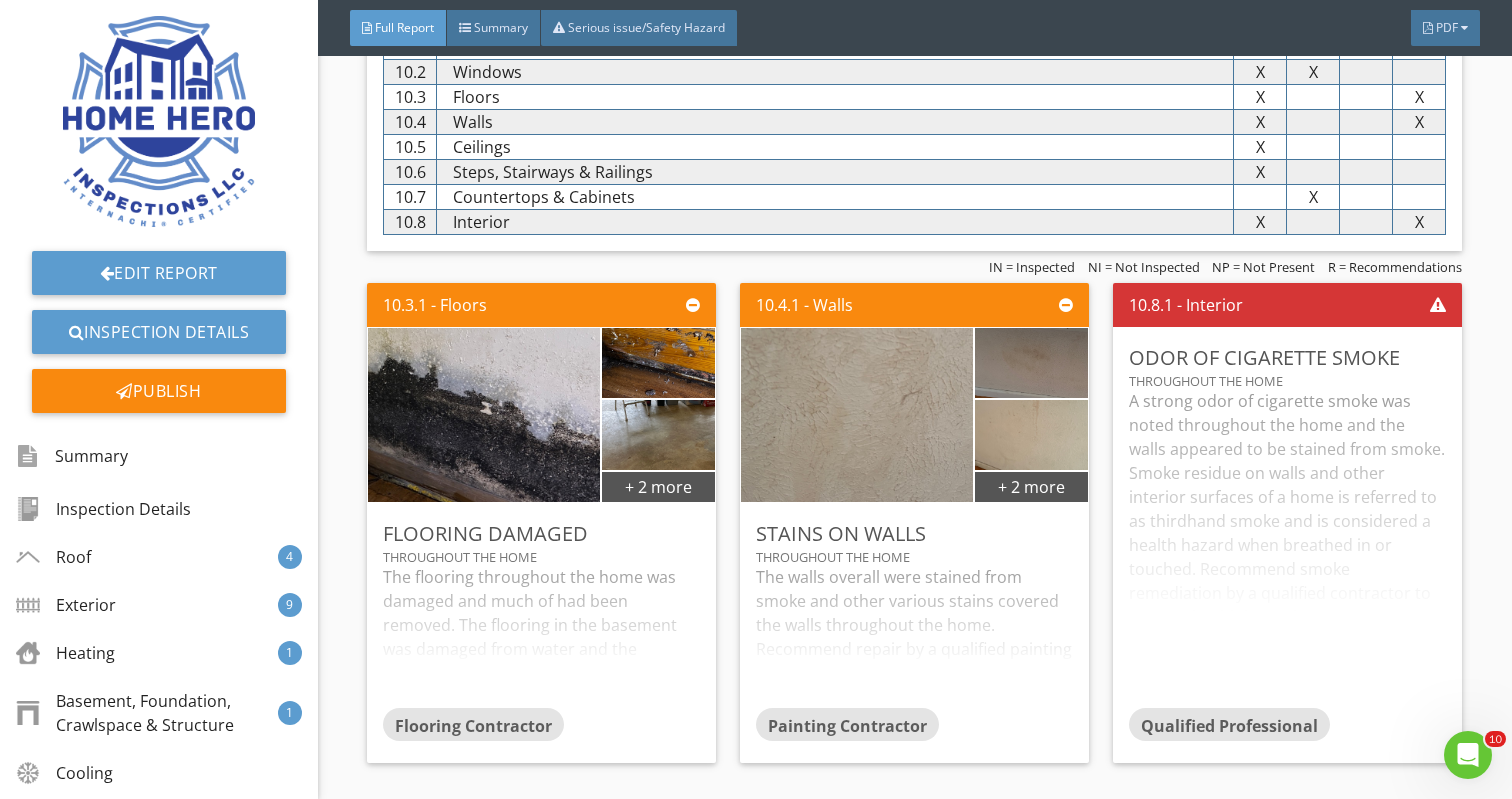 scroll, scrollTop: 9941, scrollLeft: 0, axis: vertical 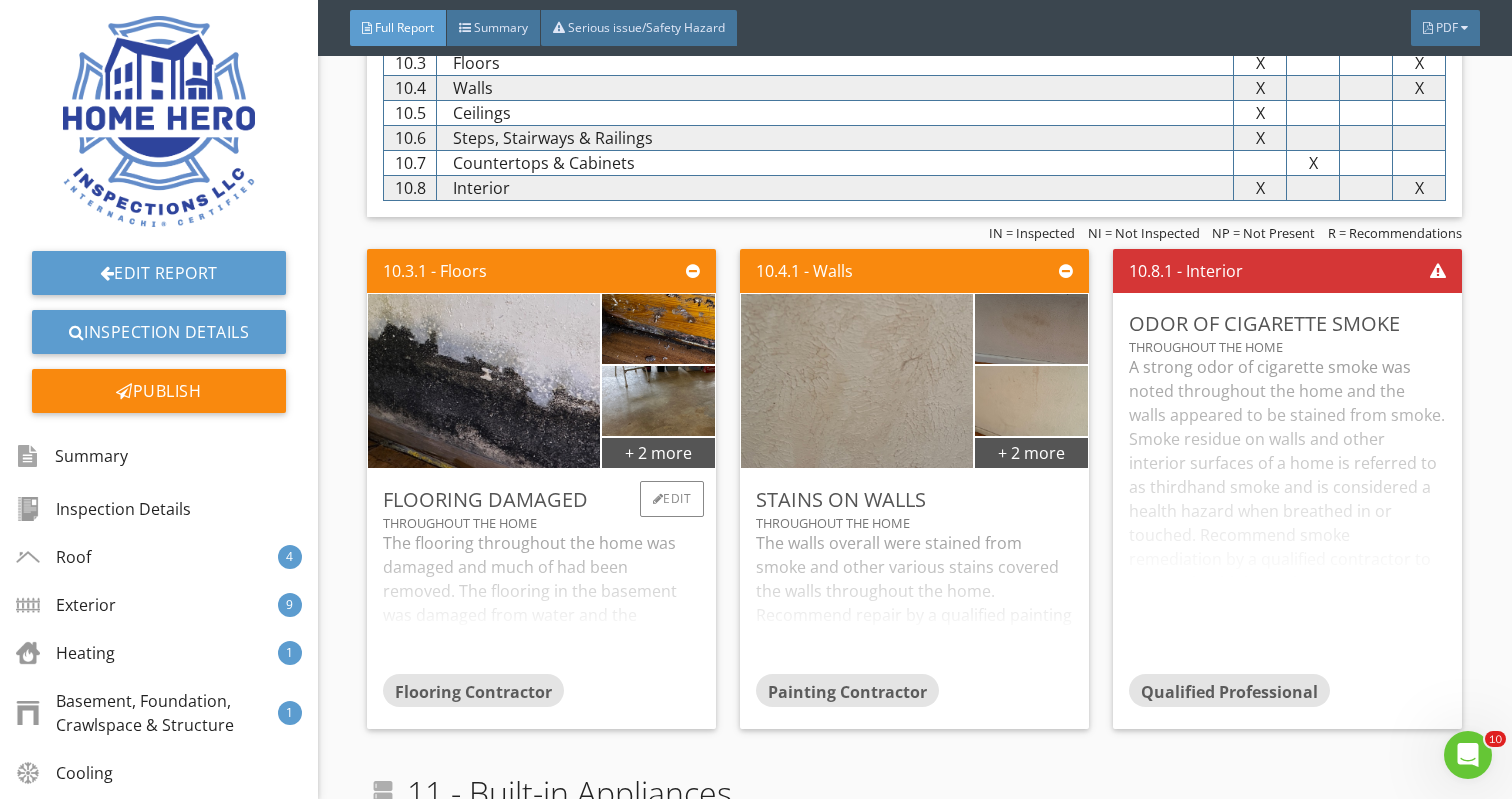 click on "The flooring throughout the home was damaged and much of had been removed. The flooring in the basement was damaged from water and the flooring on the upper level was damaged throughout and the primary bedroom flooring appeared to be covered with feces. Recommend repair of the flooring throughout the home by a qualified flooring contractor" at bounding box center (541, 602) 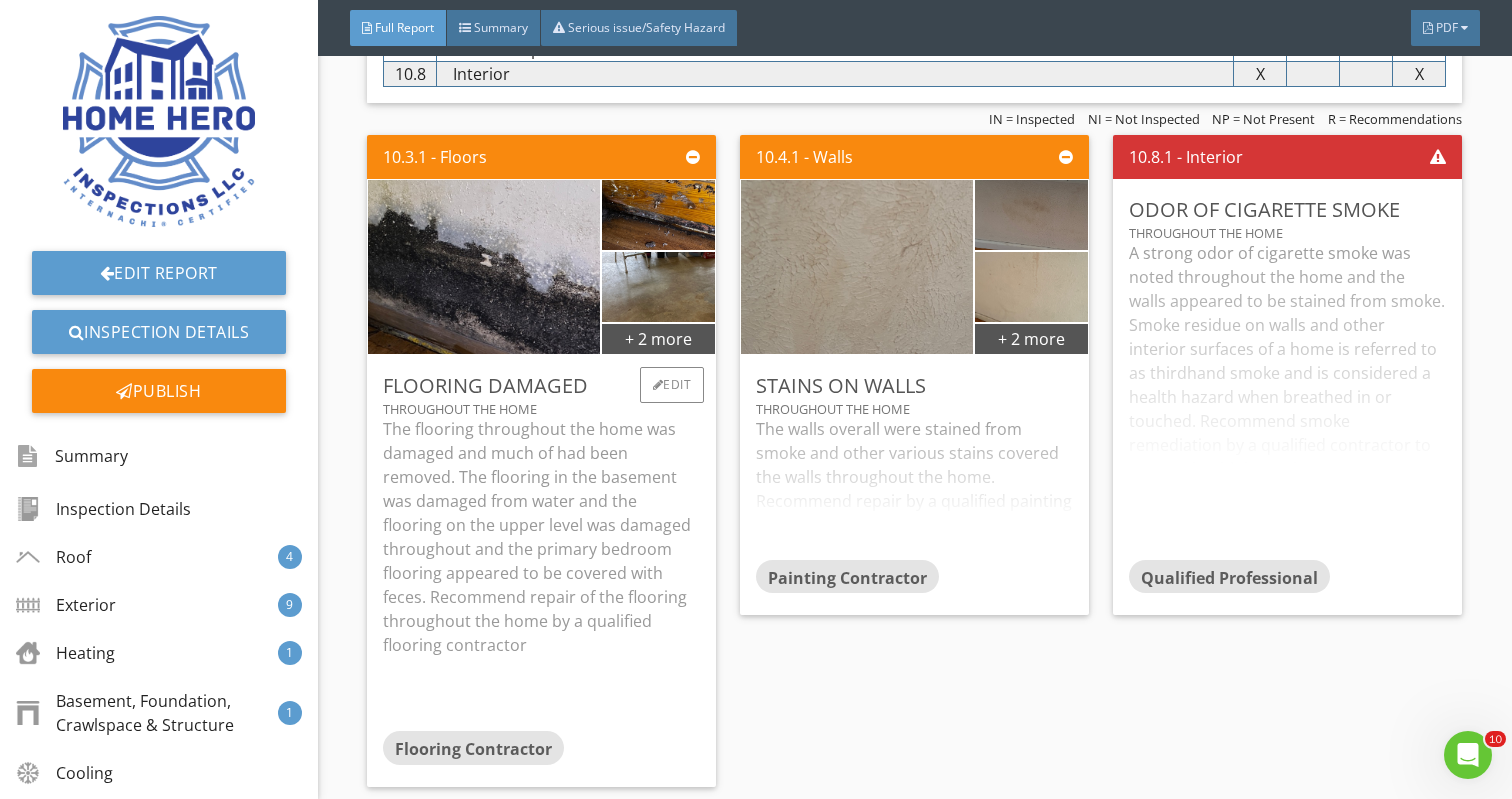 scroll, scrollTop: 10056, scrollLeft: 0, axis: vertical 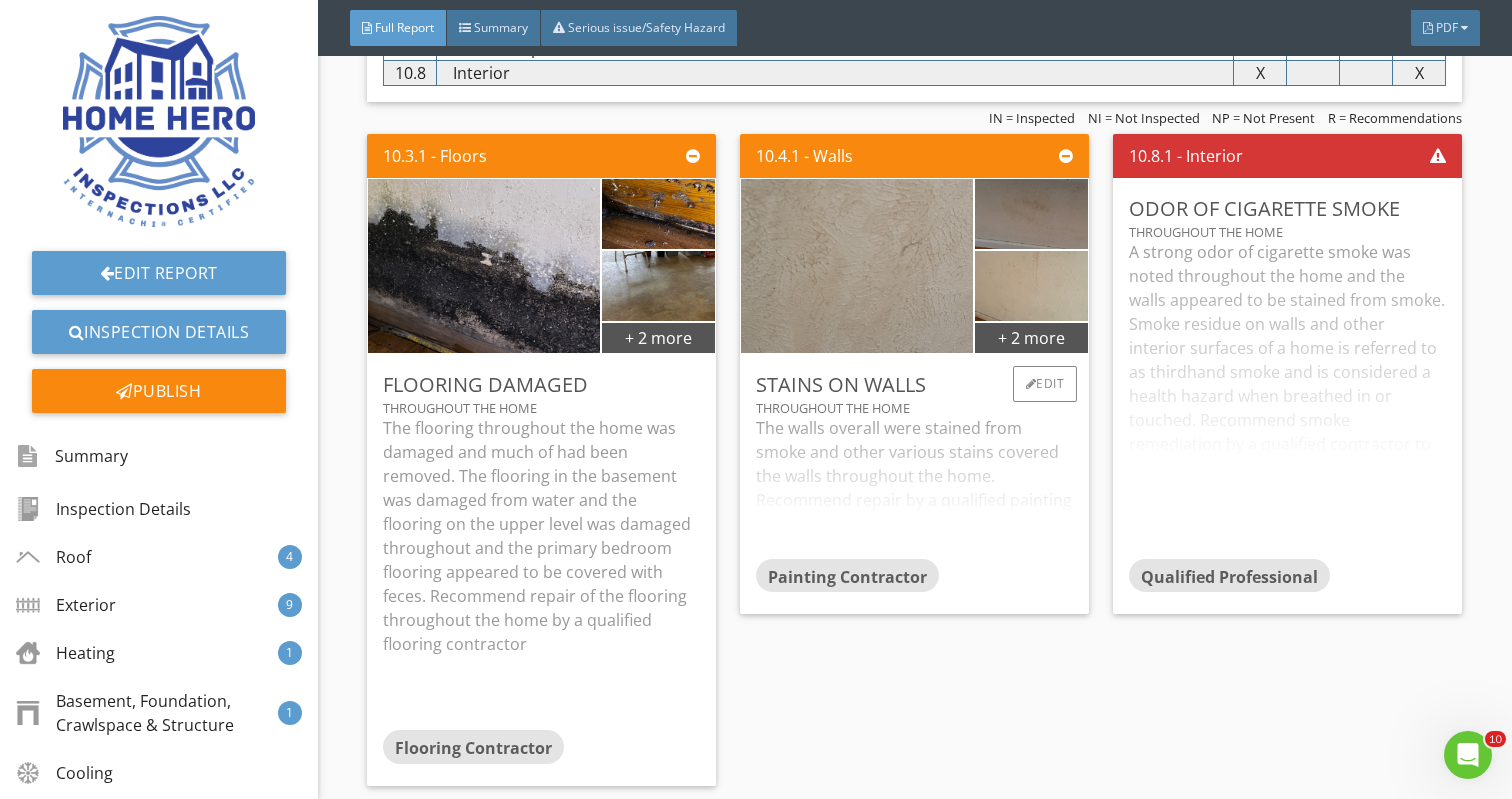 click on "The walls overall were stained from smoke and other various stains covered the walls throughout the home. Recommend repair by a qualified painting contractor" at bounding box center [914, 487] 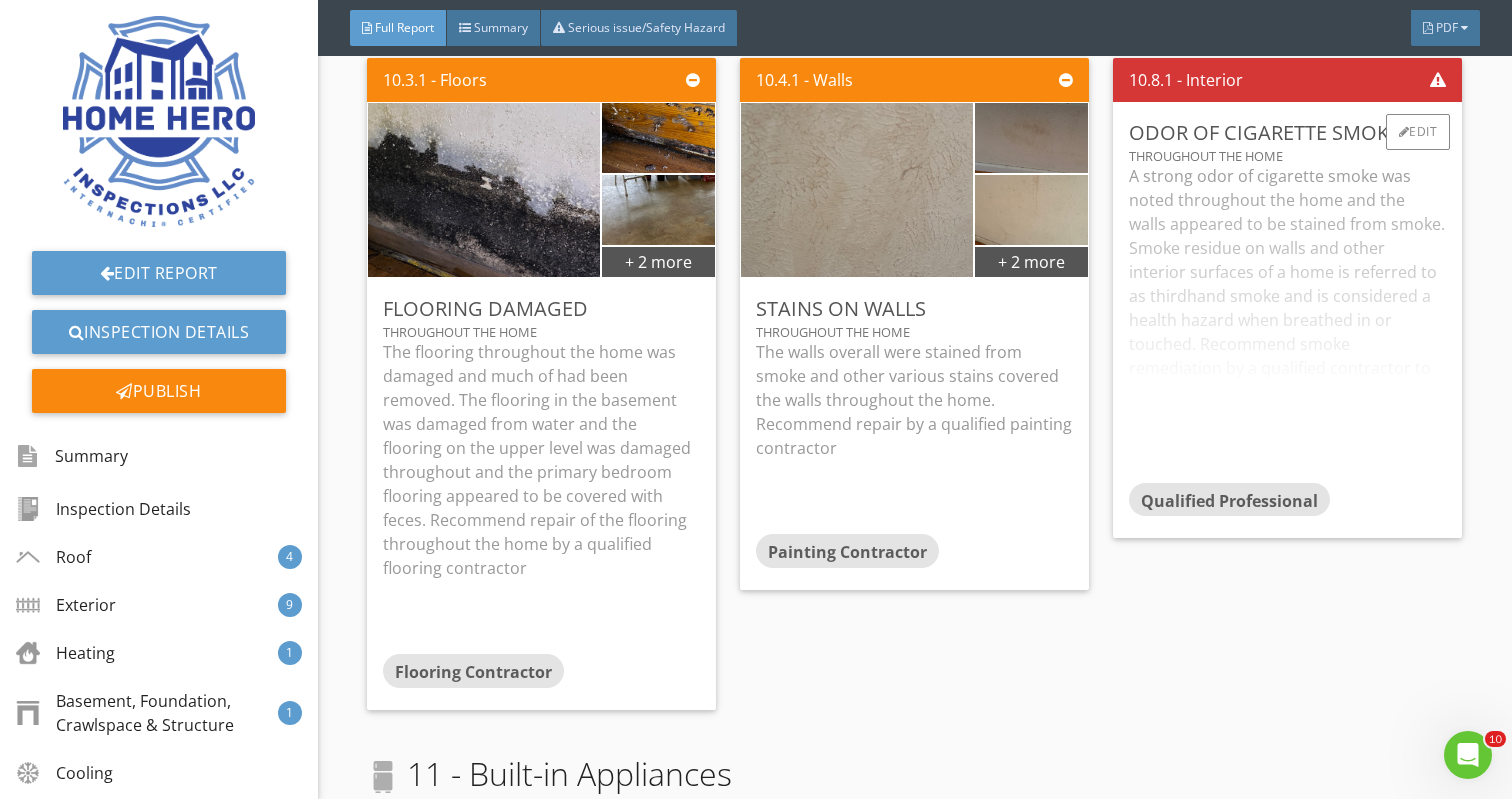 scroll, scrollTop: 10134, scrollLeft: 0, axis: vertical 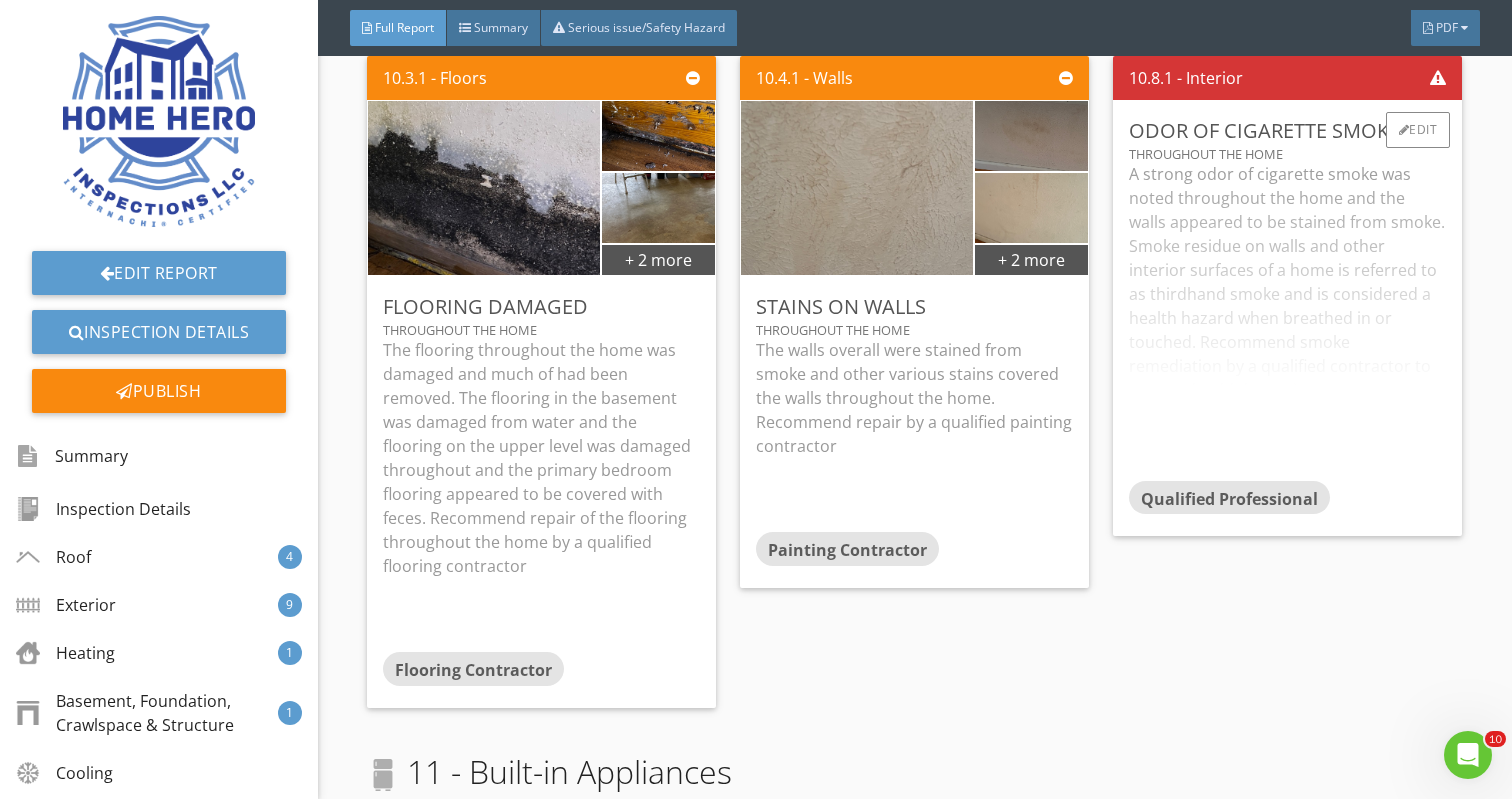 click on "A strong odor of cigarette smoke was noted throughout the home and the walls appeared to be stained from smoke. Smoke residue on walls and other interior surfaces of a home is referred to as thirdhand smoke and is considered a health hazard when breathed in or touched. Recommend smoke remediation by a qualified contractor to prevent health hazards." at bounding box center [1287, 321] 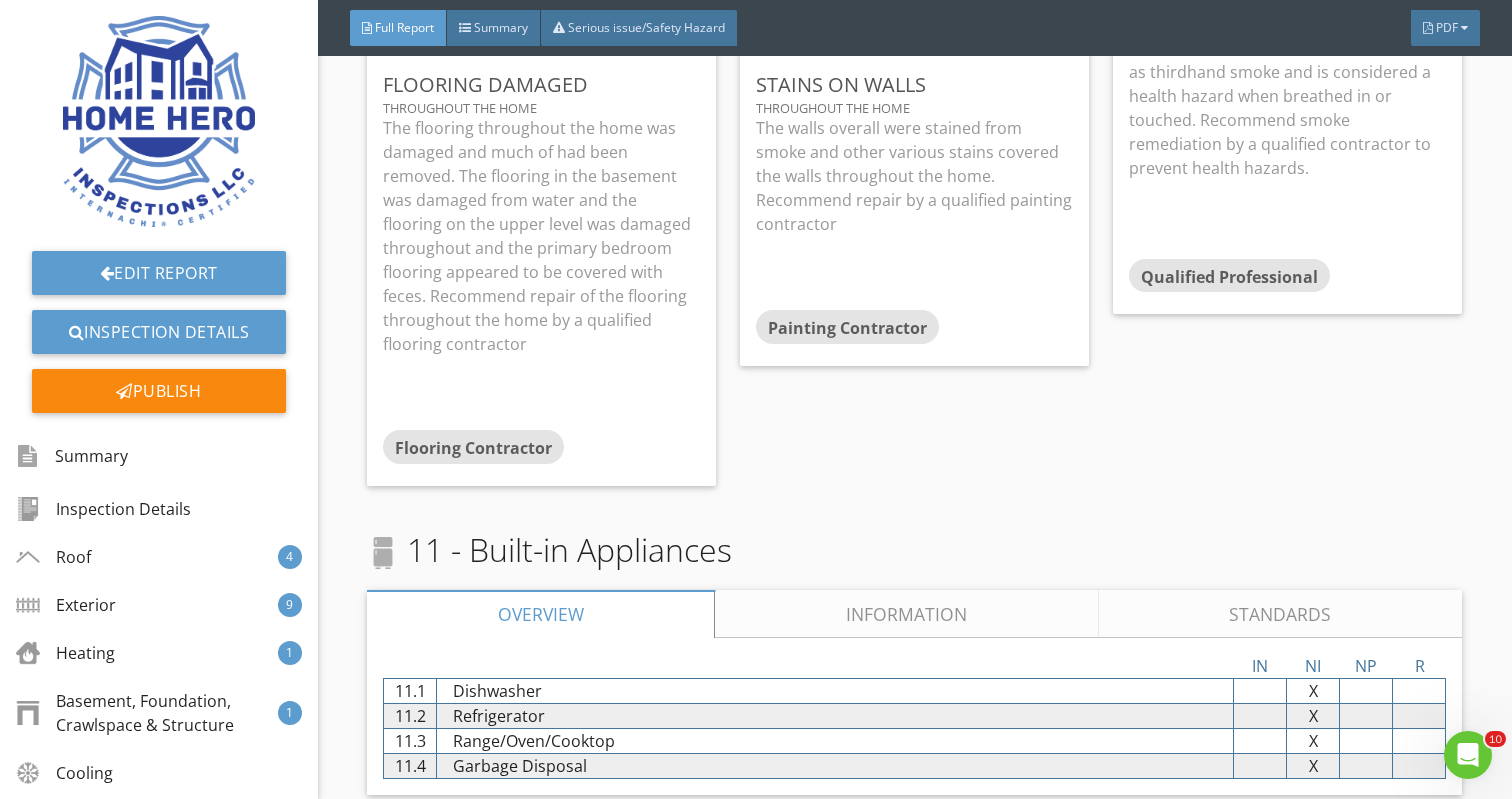 scroll, scrollTop: 10354, scrollLeft: 0, axis: vertical 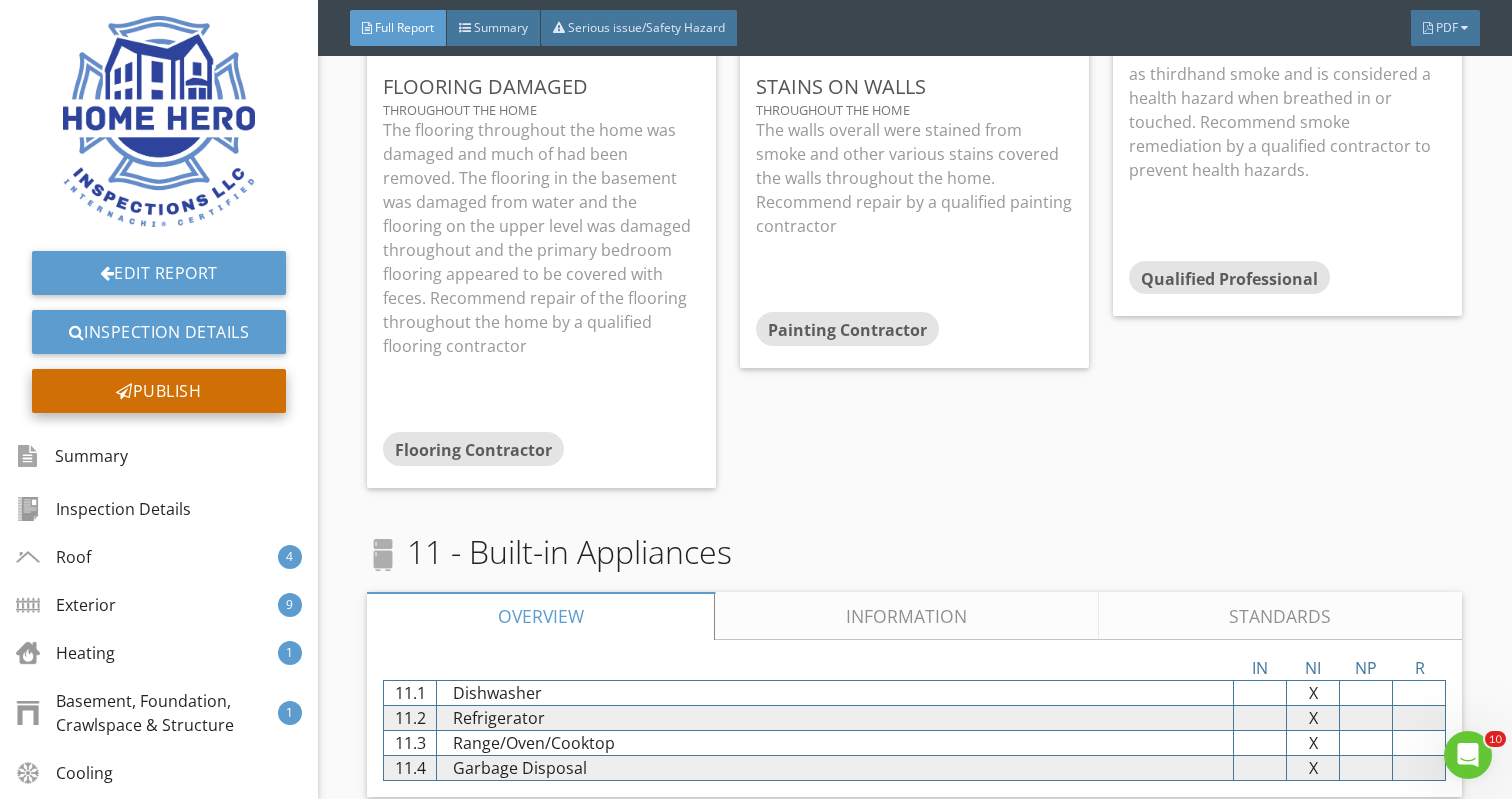 click on "Publish" at bounding box center (159, 391) 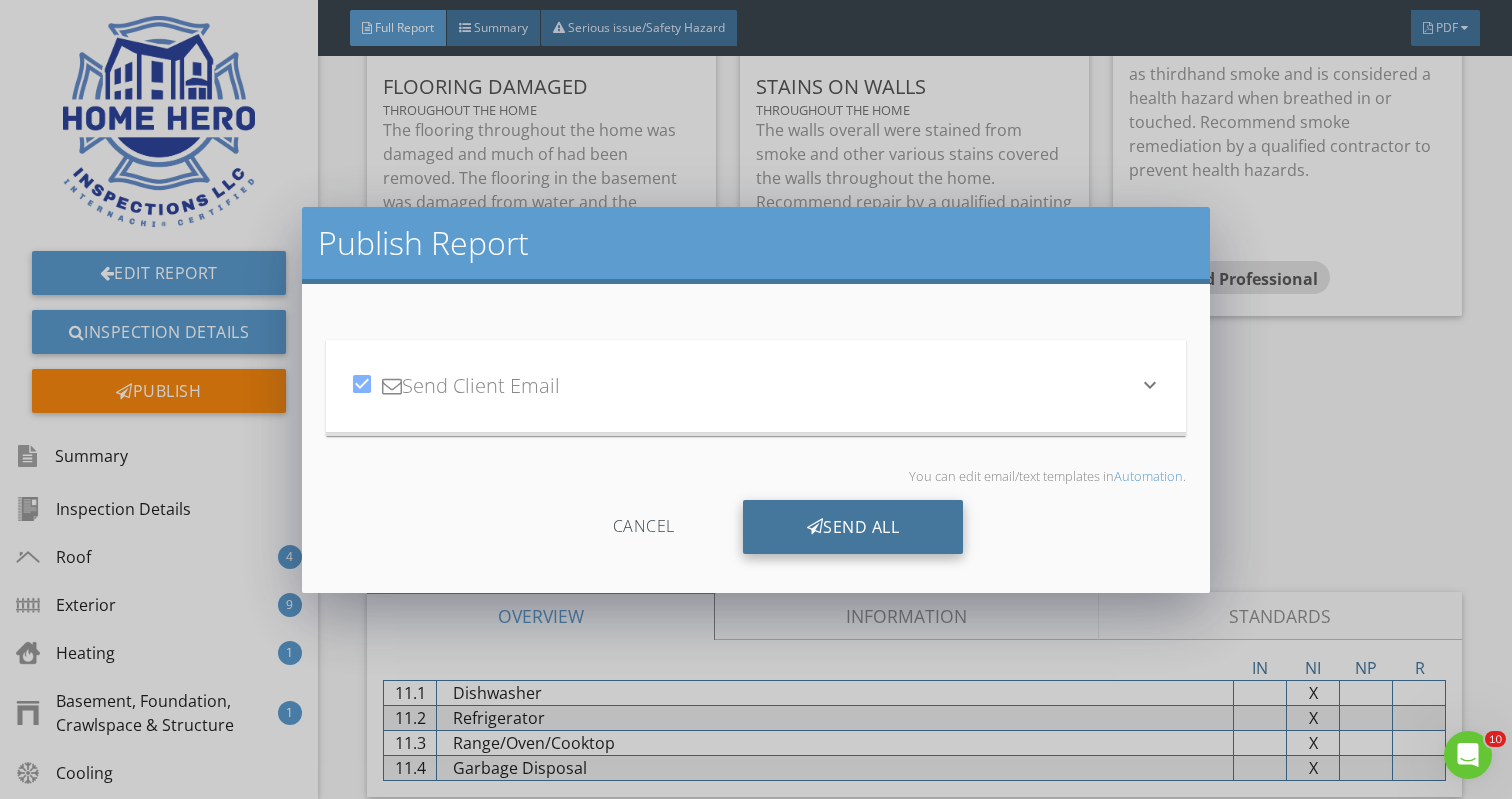 click on "Send All" at bounding box center (853, 527) 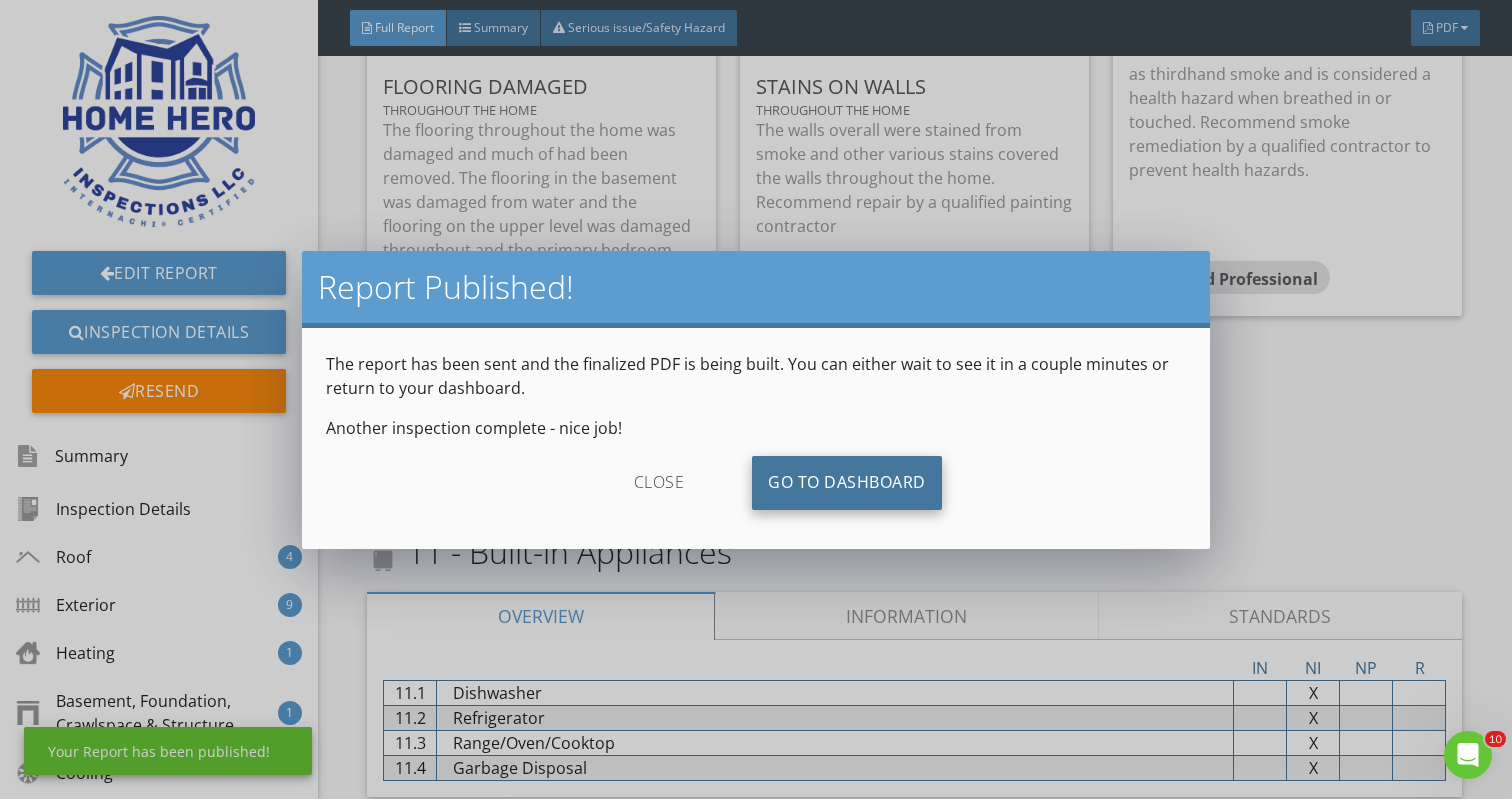 click on "Go To Dashboard" at bounding box center [847, 483] 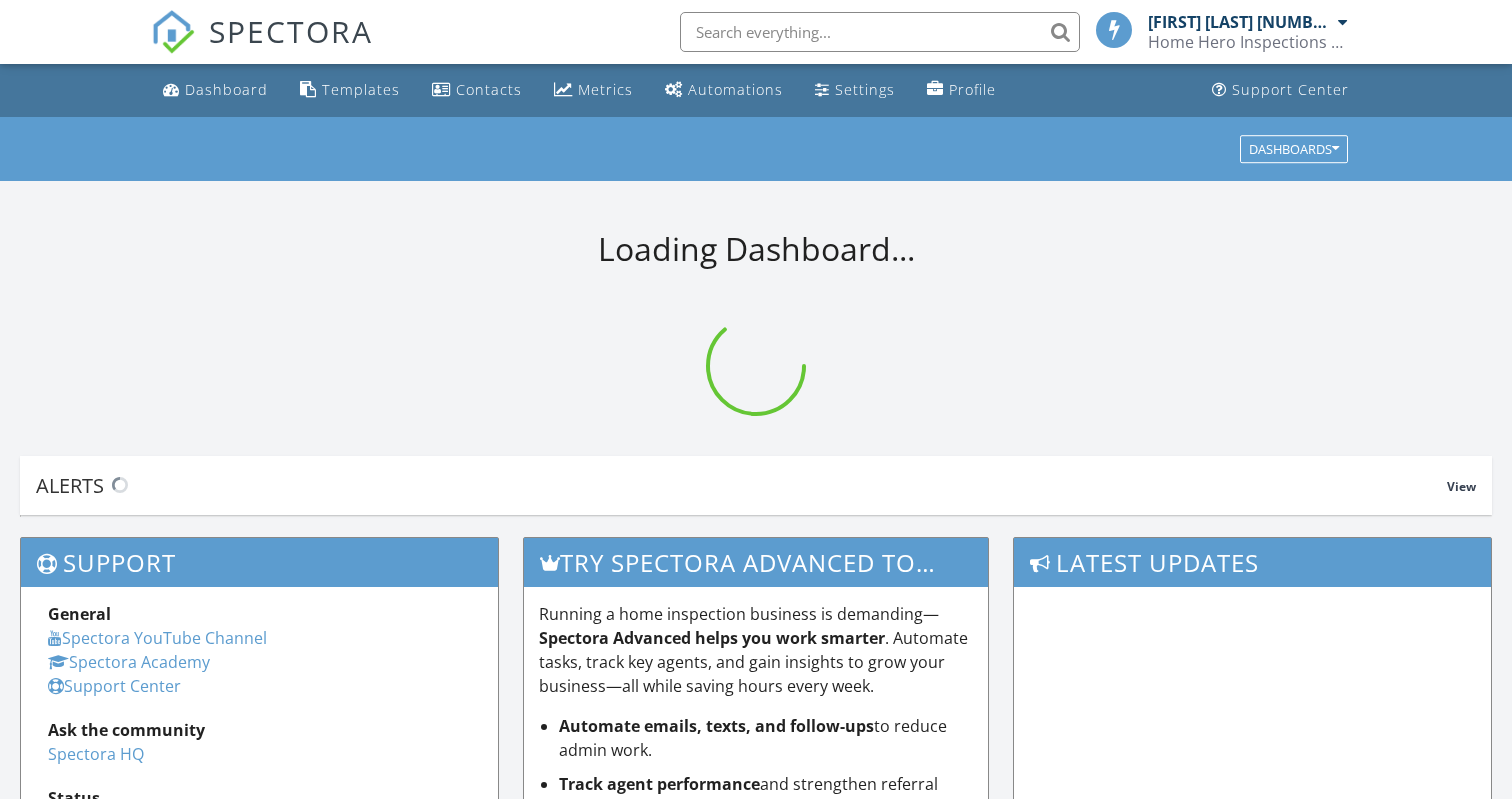 scroll, scrollTop: 0, scrollLeft: 0, axis: both 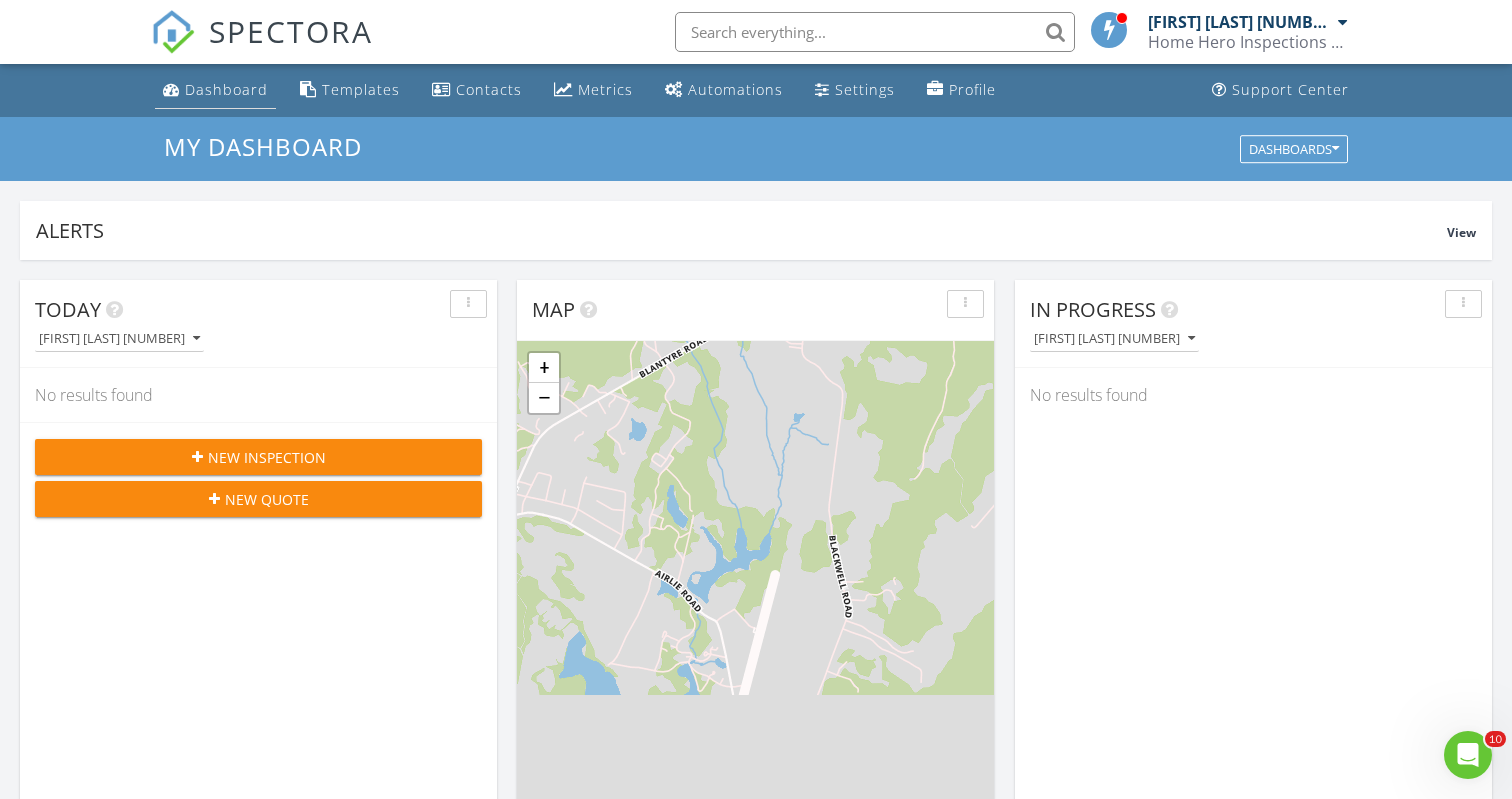click on "Dashboard" at bounding box center [226, 89] 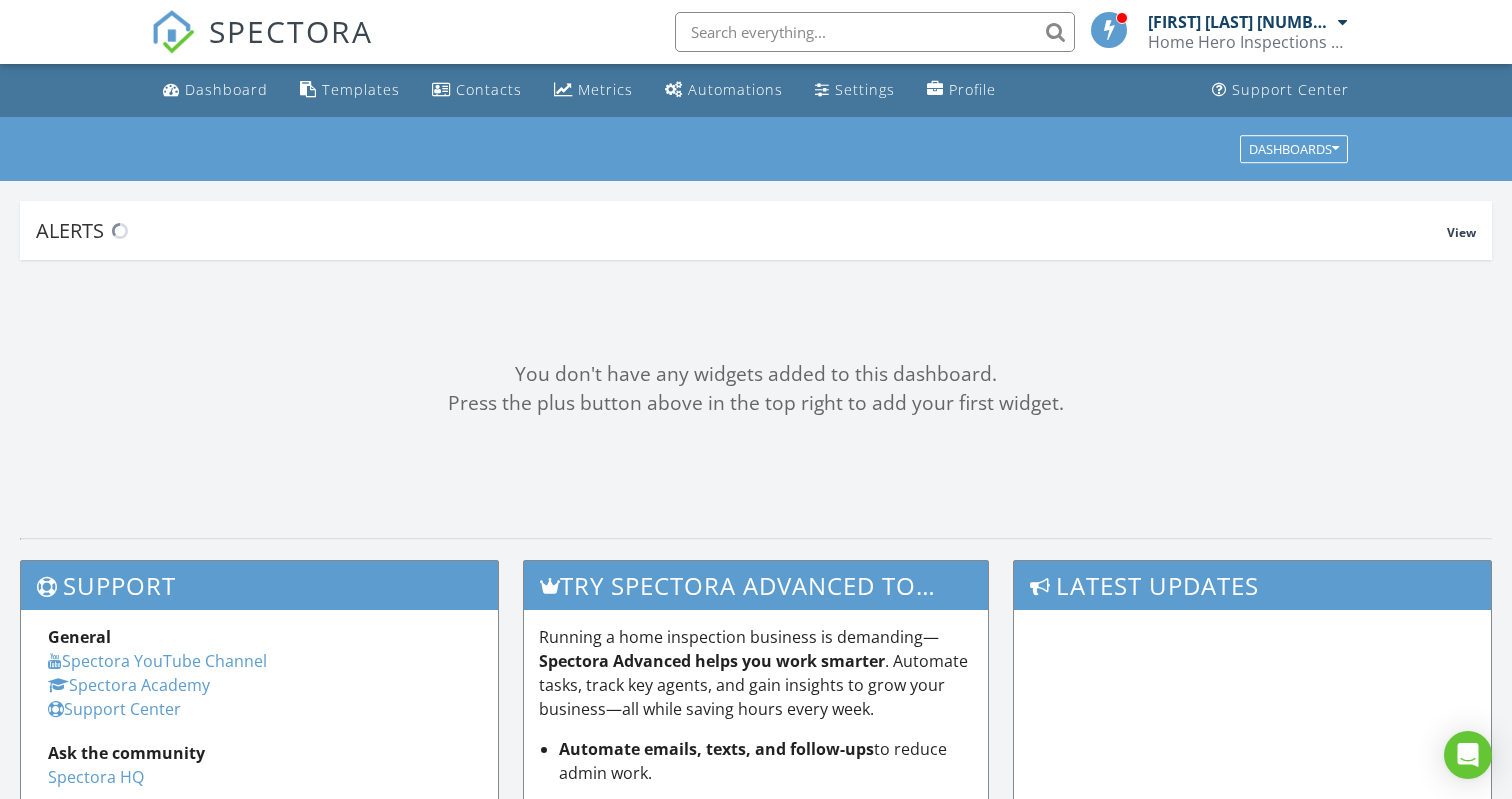 scroll, scrollTop: 0, scrollLeft: 0, axis: both 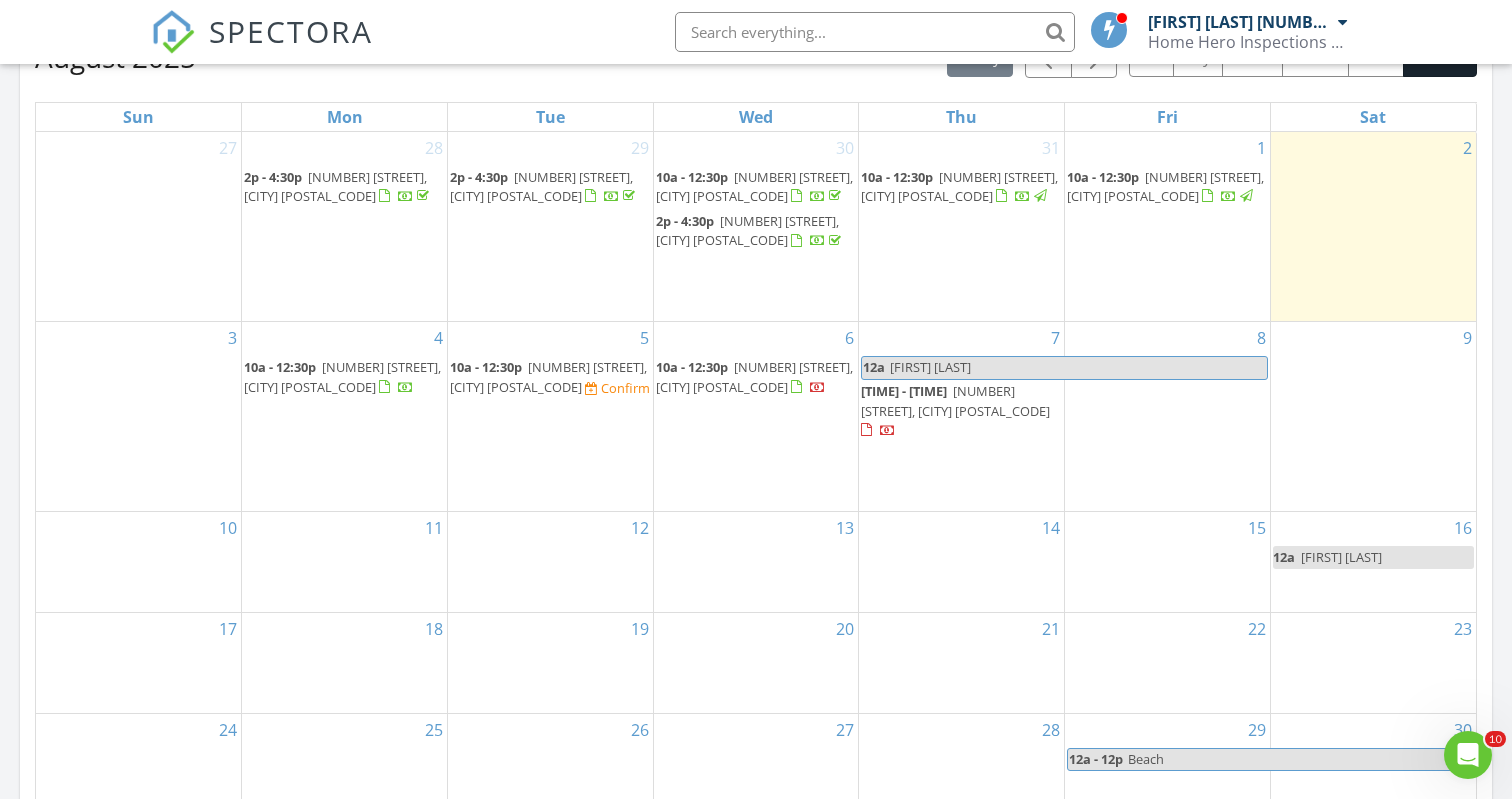 click on "[NUMBER] [STREET], [CITY] [POSTAL_CODE]" at bounding box center (955, 400) 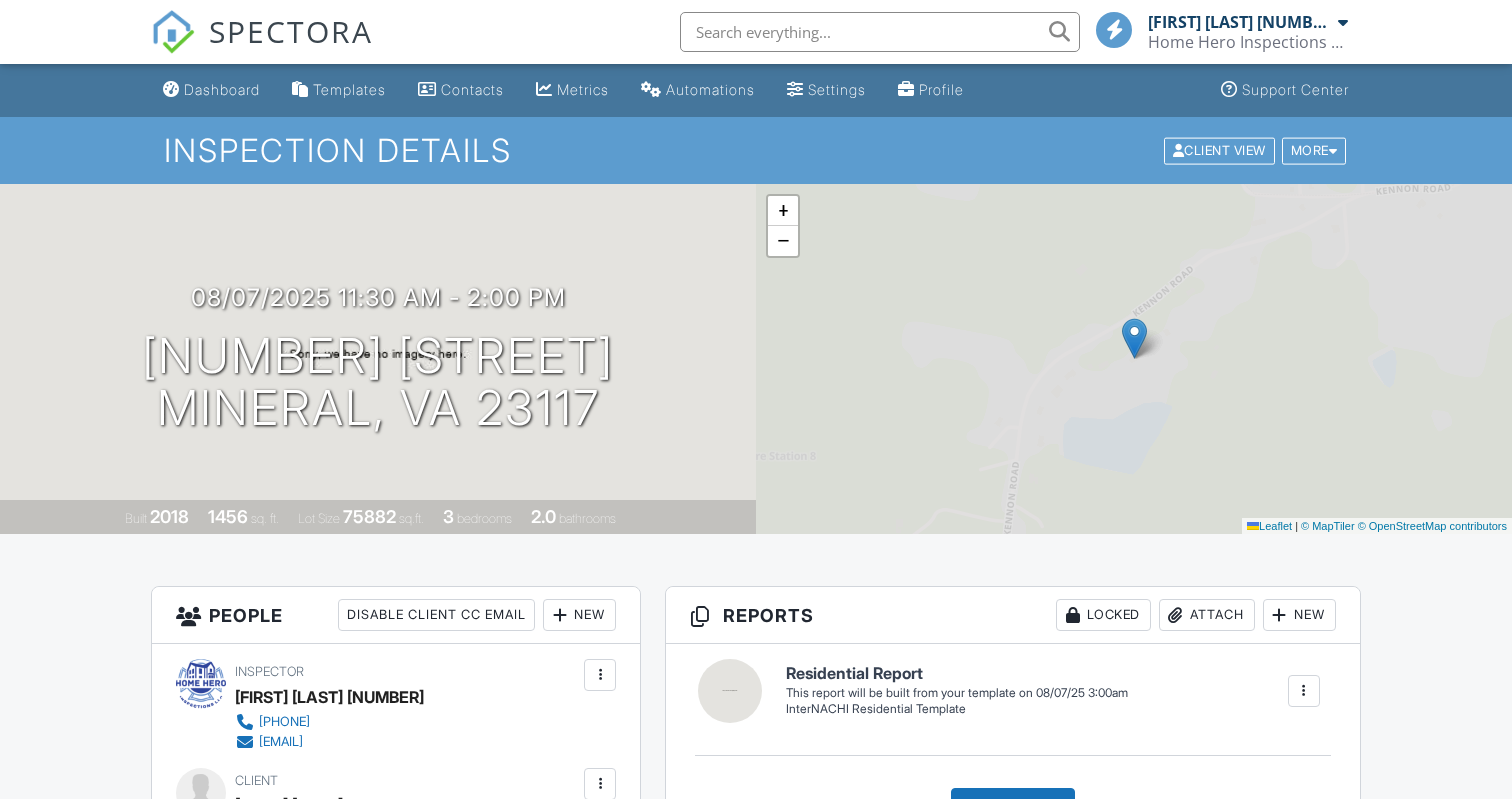 scroll, scrollTop: 491, scrollLeft: 0, axis: vertical 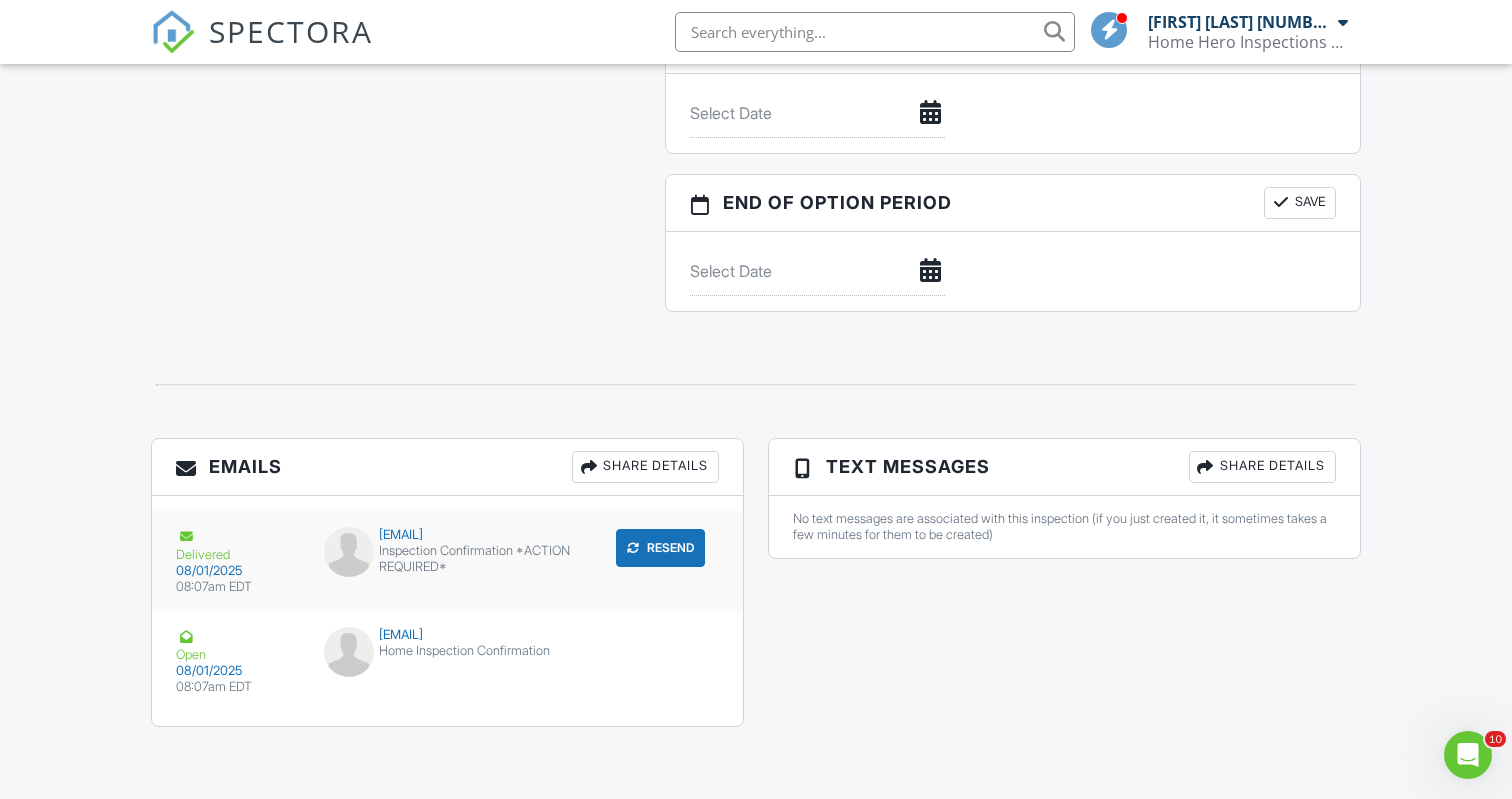 click on "Resend" at bounding box center (660, 548) 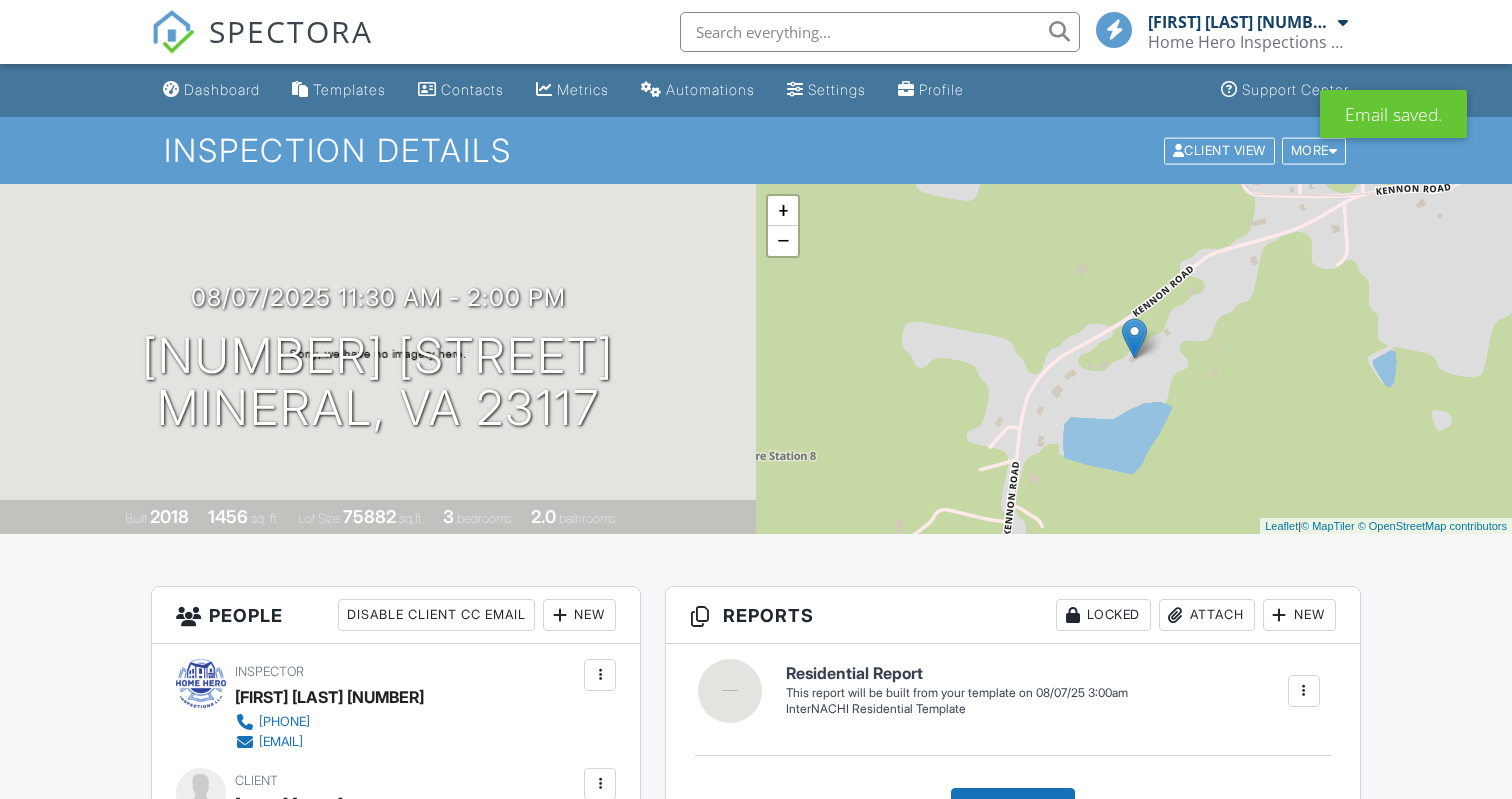 scroll, scrollTop: 0, scrollLeft: 0, axis: both 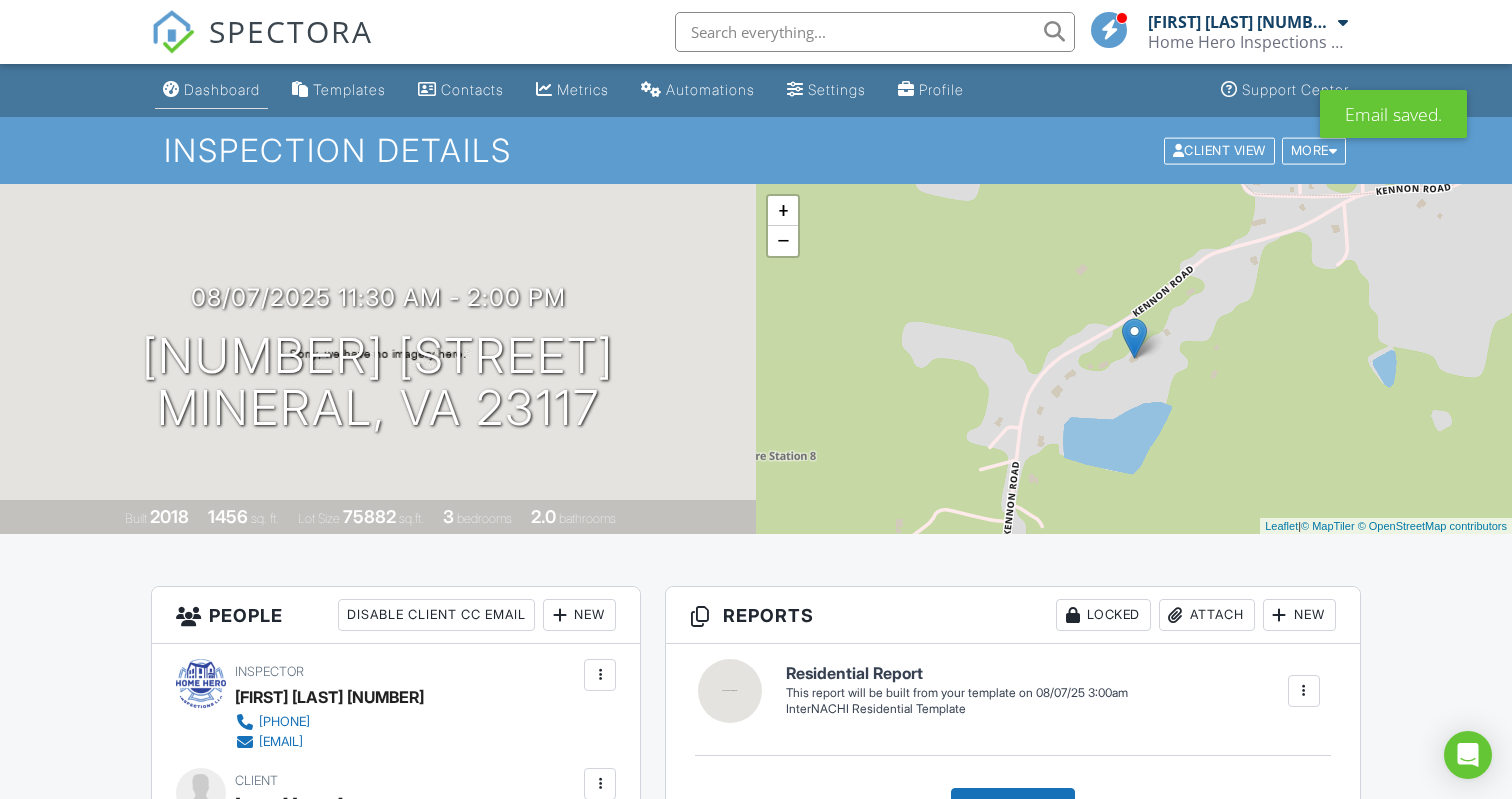 click on "Dashboard" at bounding box center (222, 89) 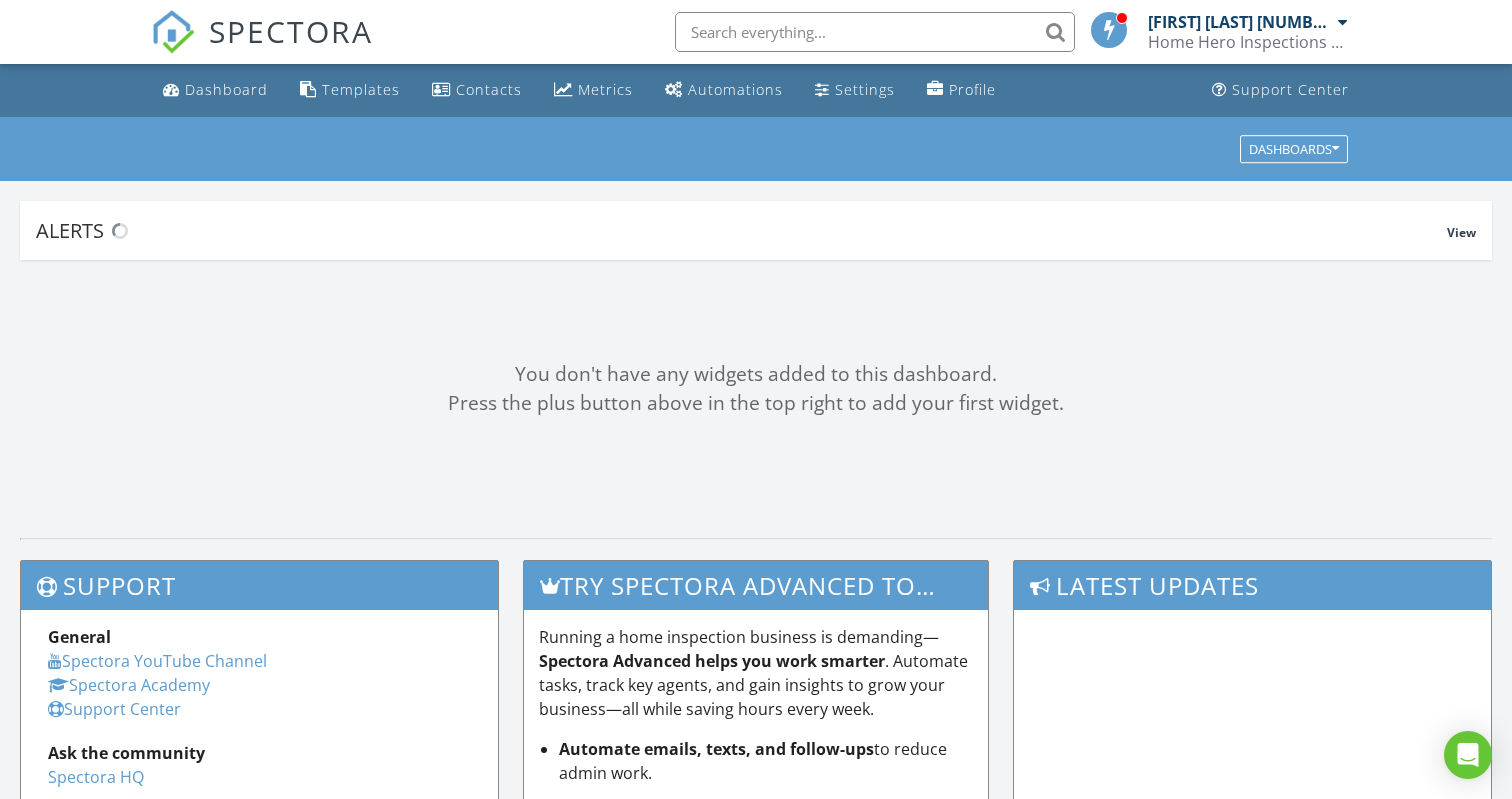 scroll, scrollTop: 0, scrollLeft: 0, axis: both 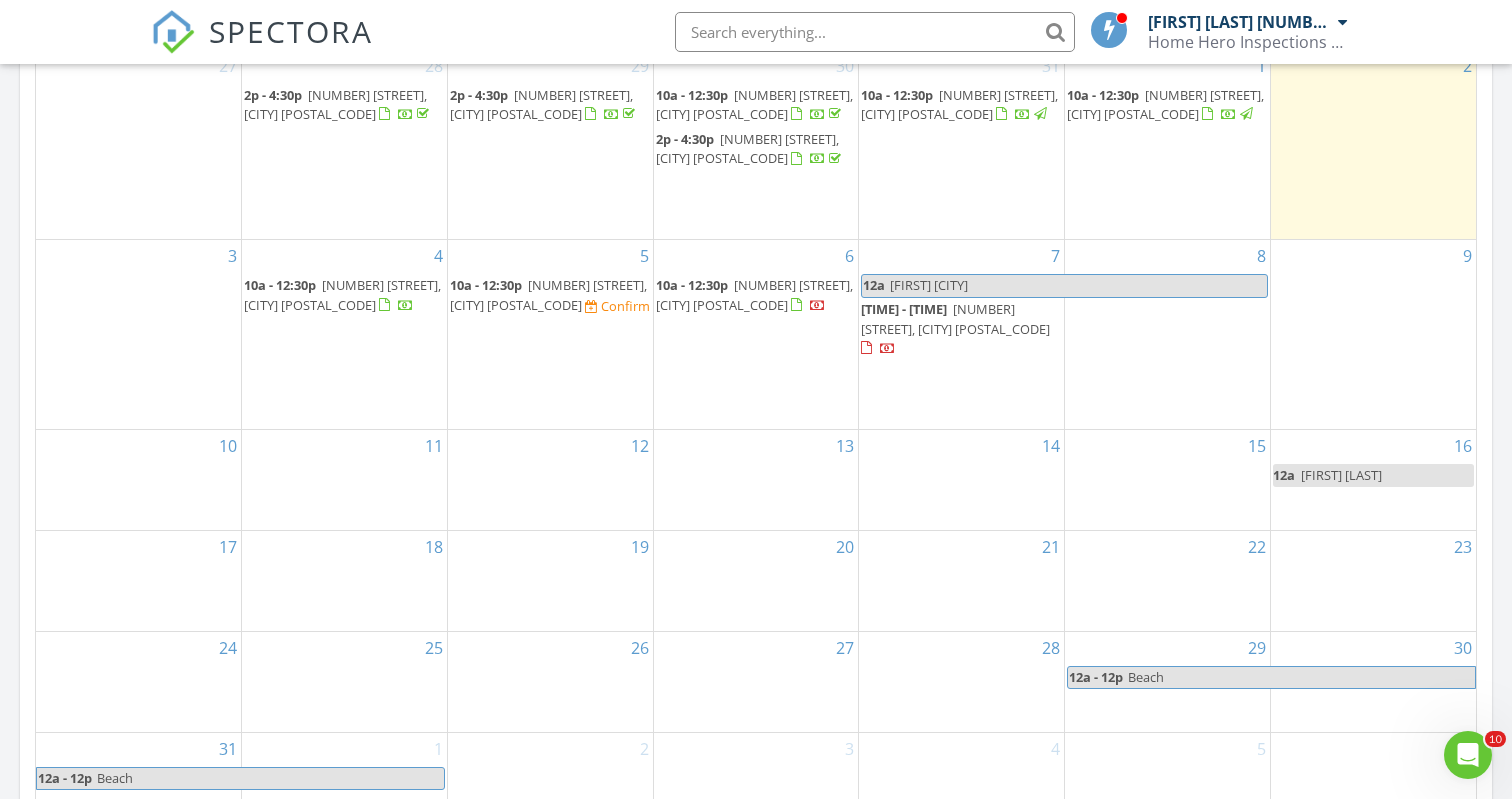 click on "117 Wateredge Lane, Fredericksburg 22406" at bounding box center (548, 294) 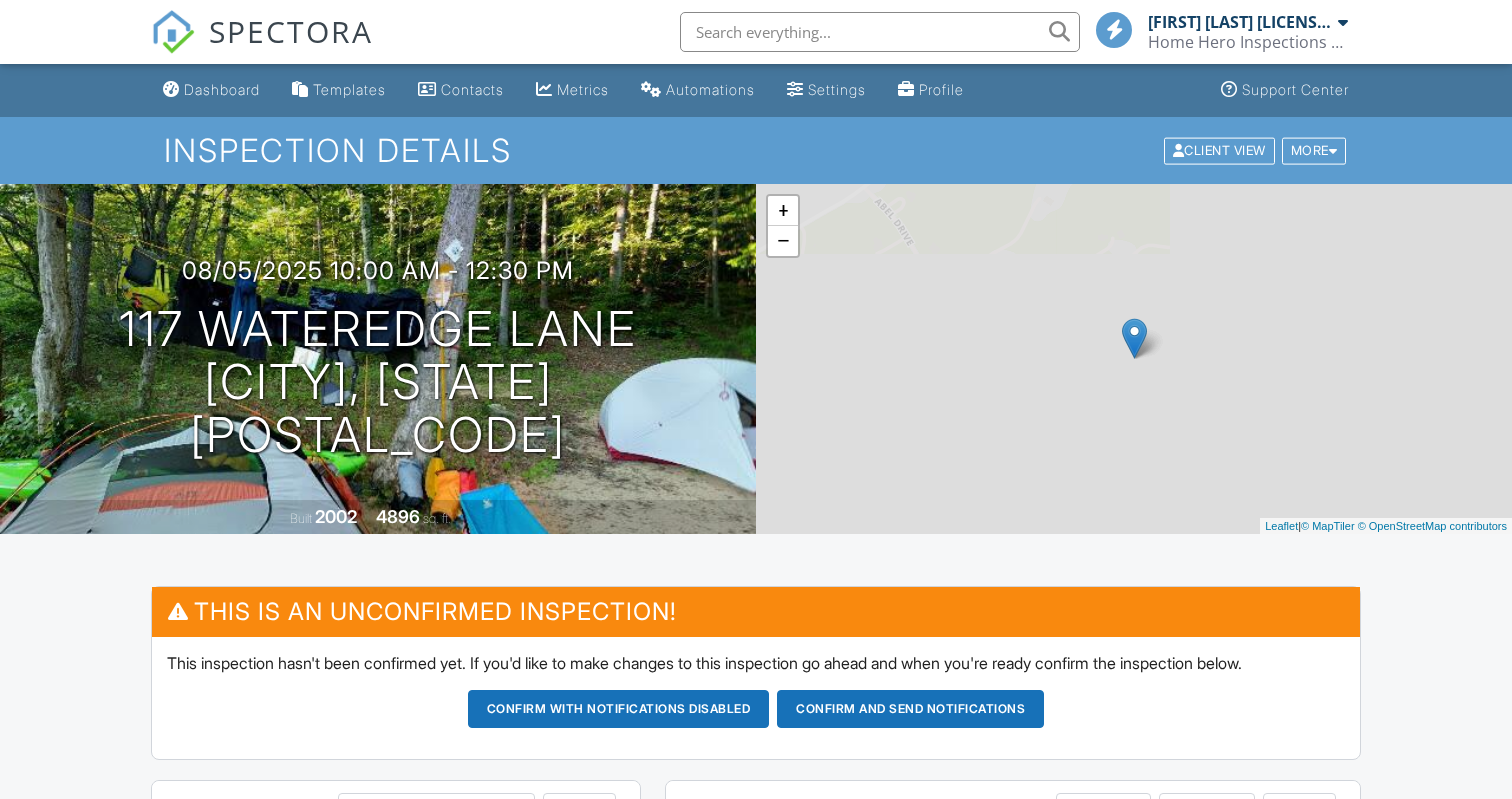 scroll, scrollTop: 0, scrollLeft: 0, axis: both 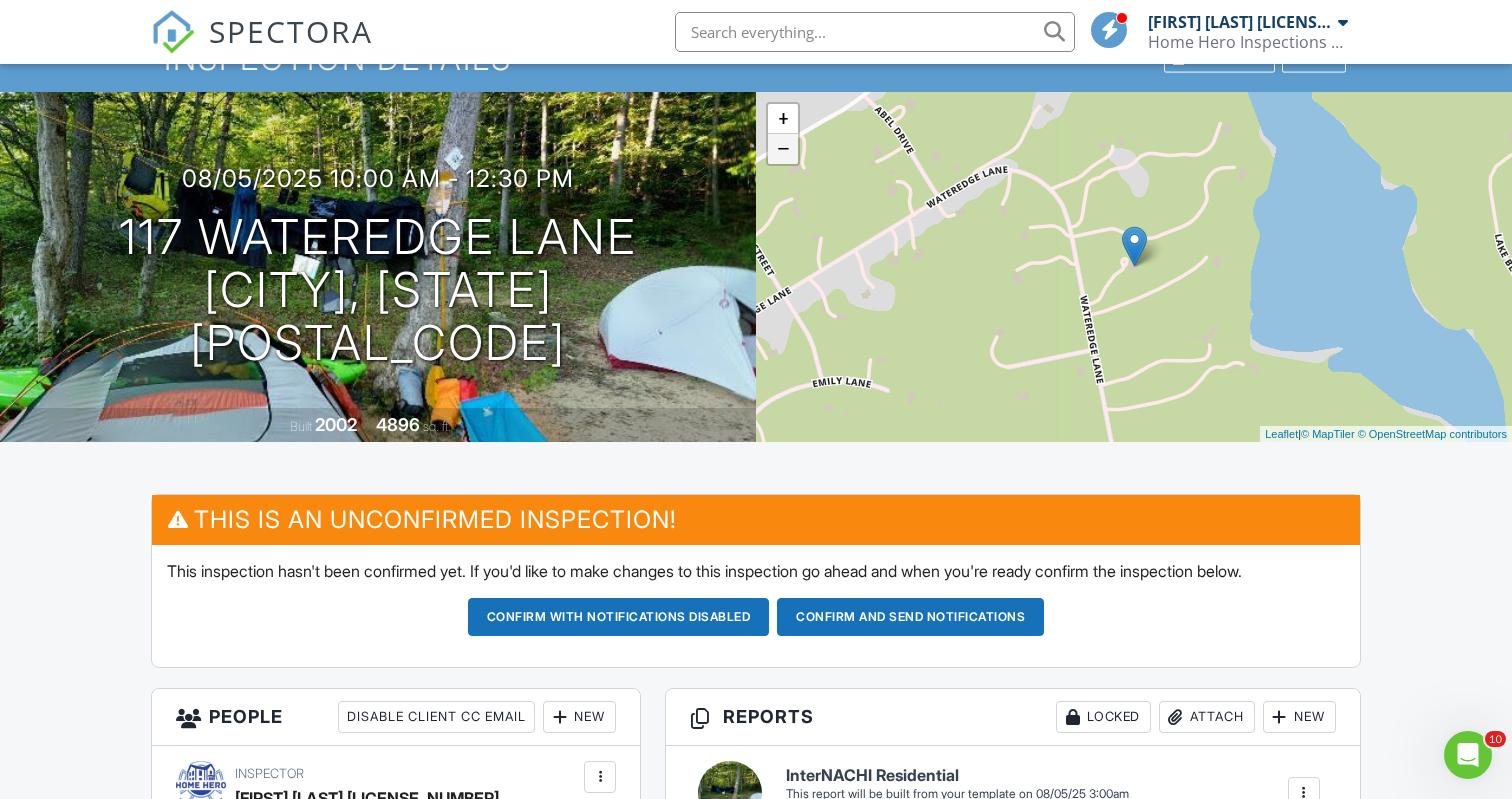click on "−" at bounding box center [783, 149] 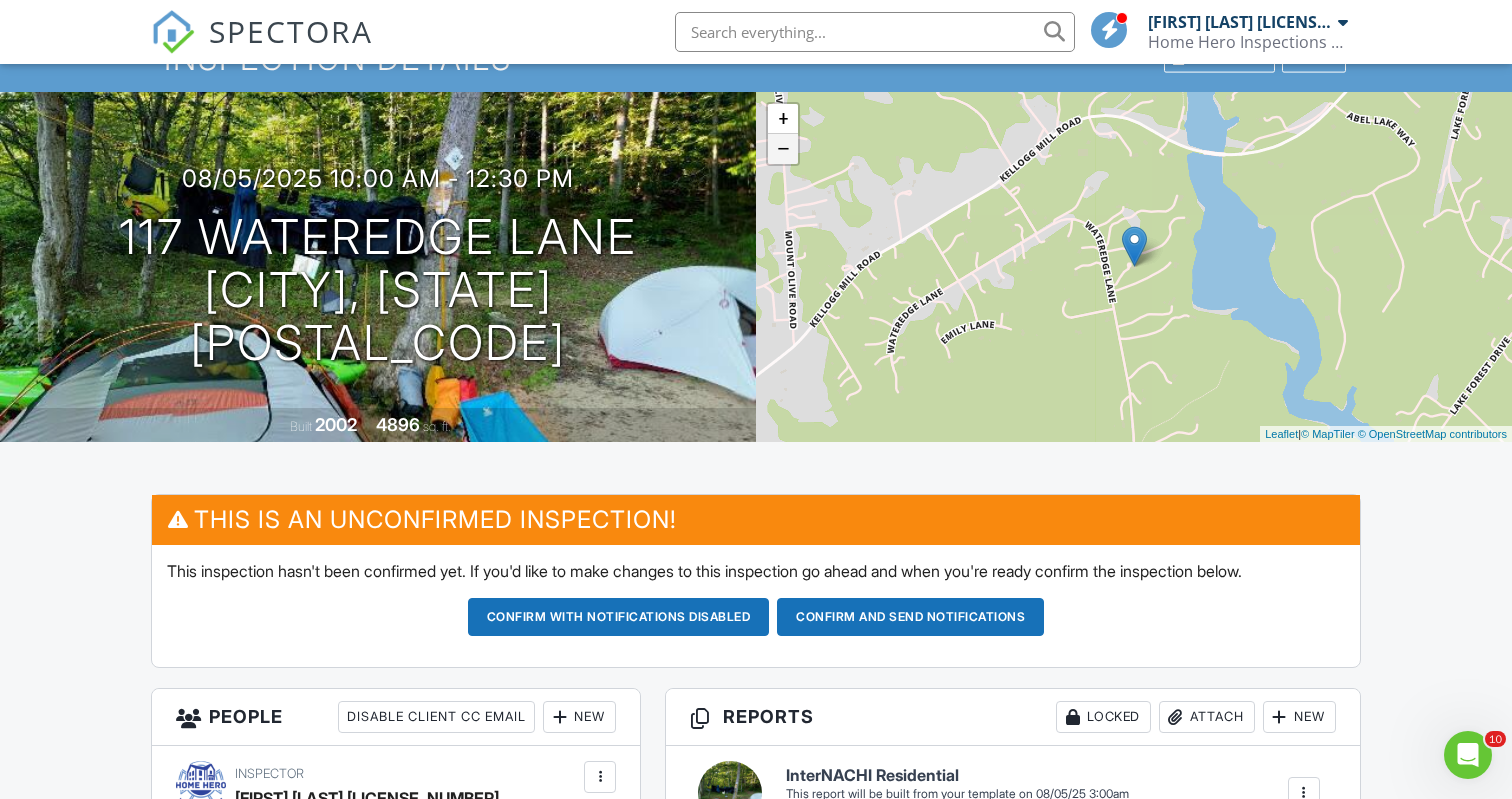 click on "−" at bounding box center [783, 149] 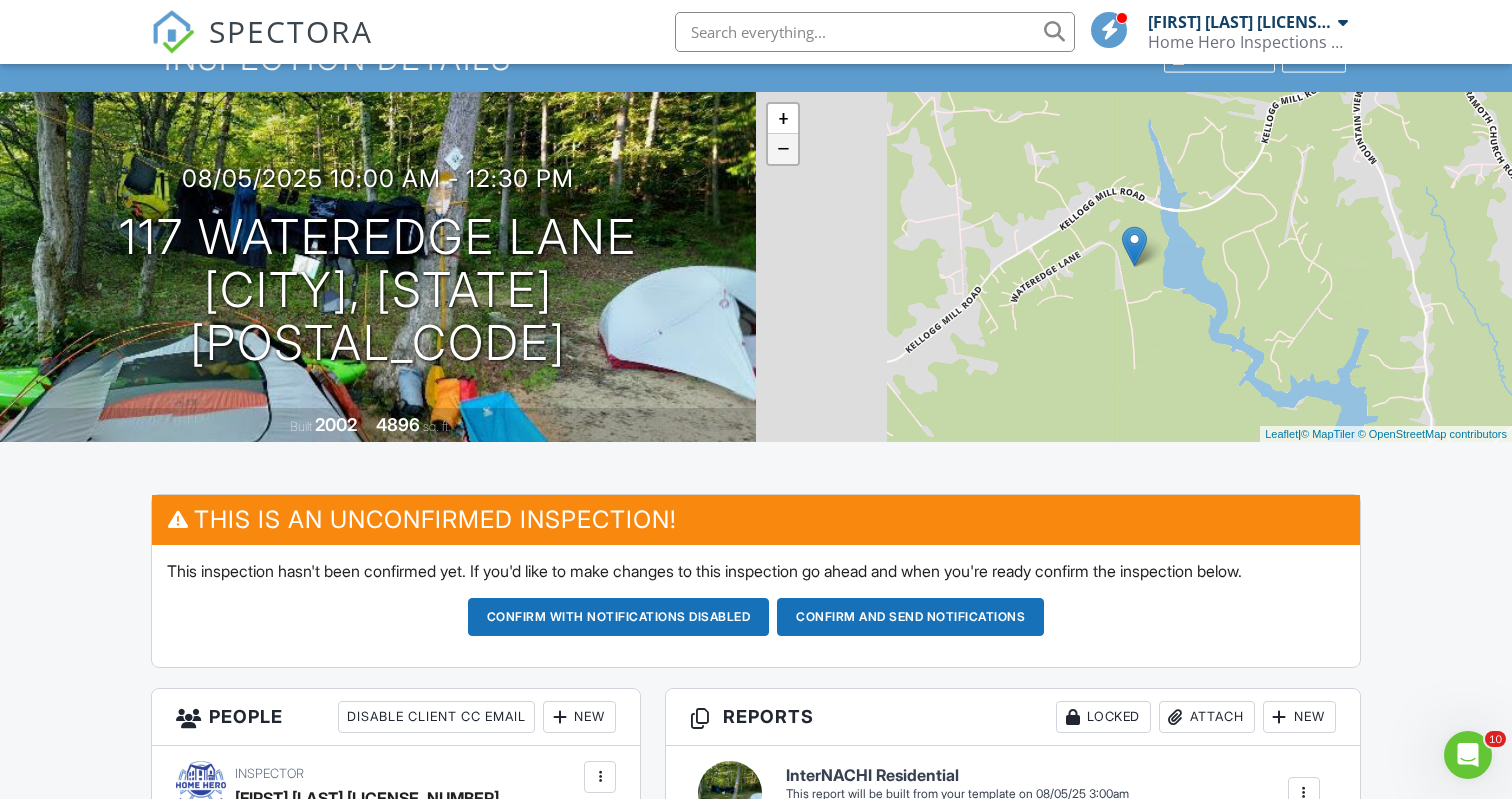 click on "−" at bounding box center [783, 149] 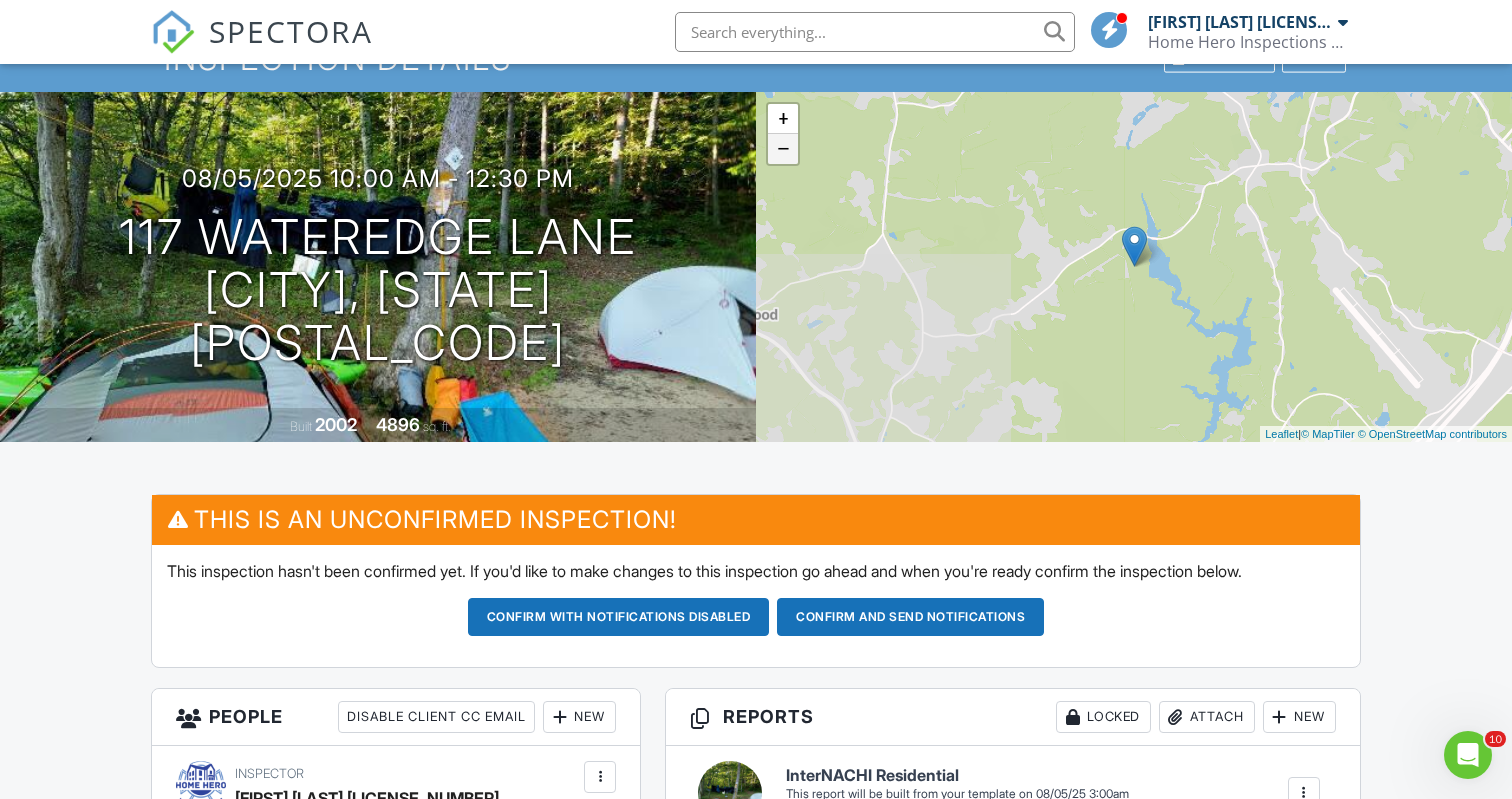 click on "−" at bounding box center [783, 149] 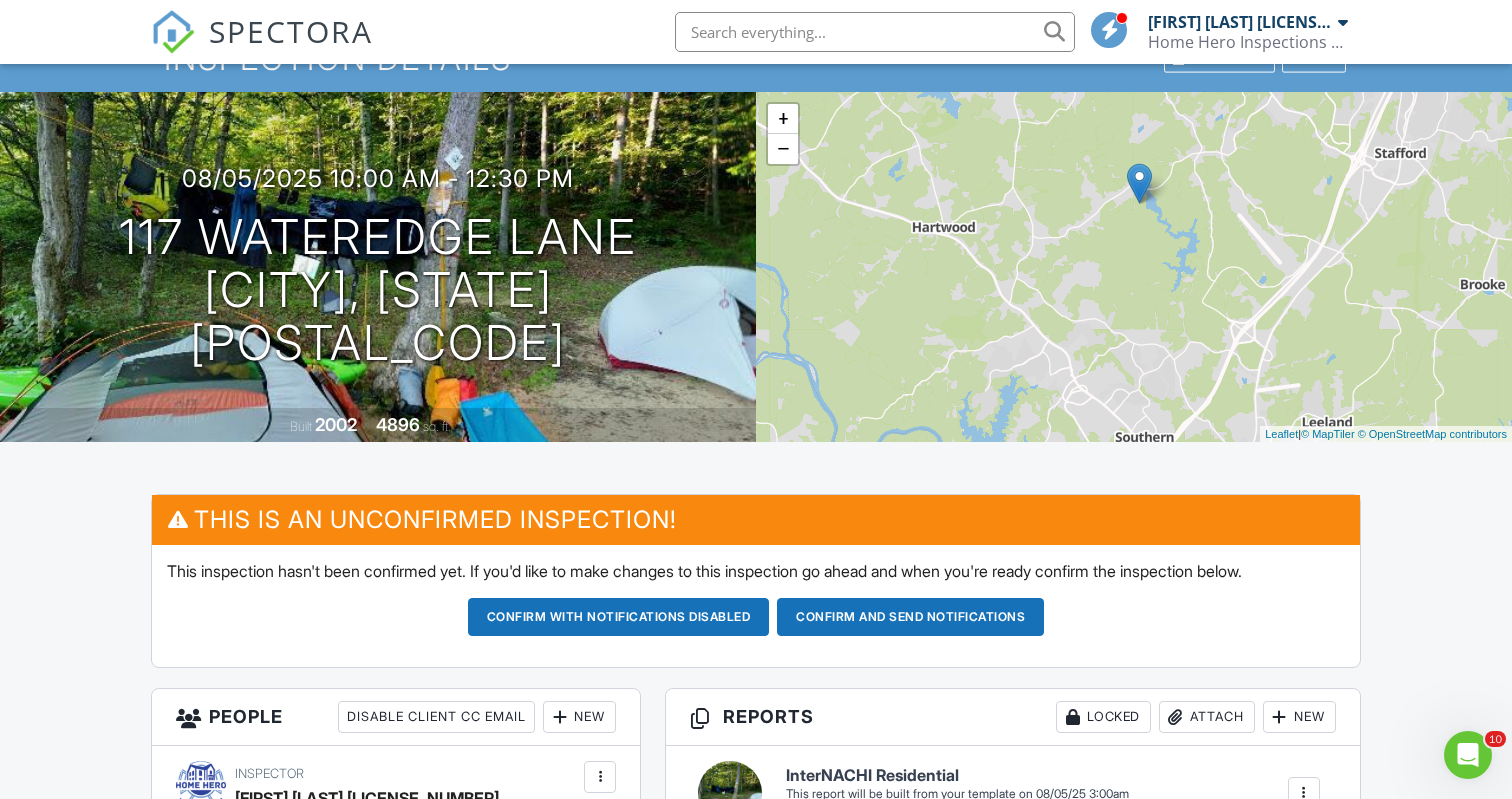 drag, startPoint x: 1102, startPoint y: 362, endPoint x: 1106, endPoint y: 296, distance: 66.1211 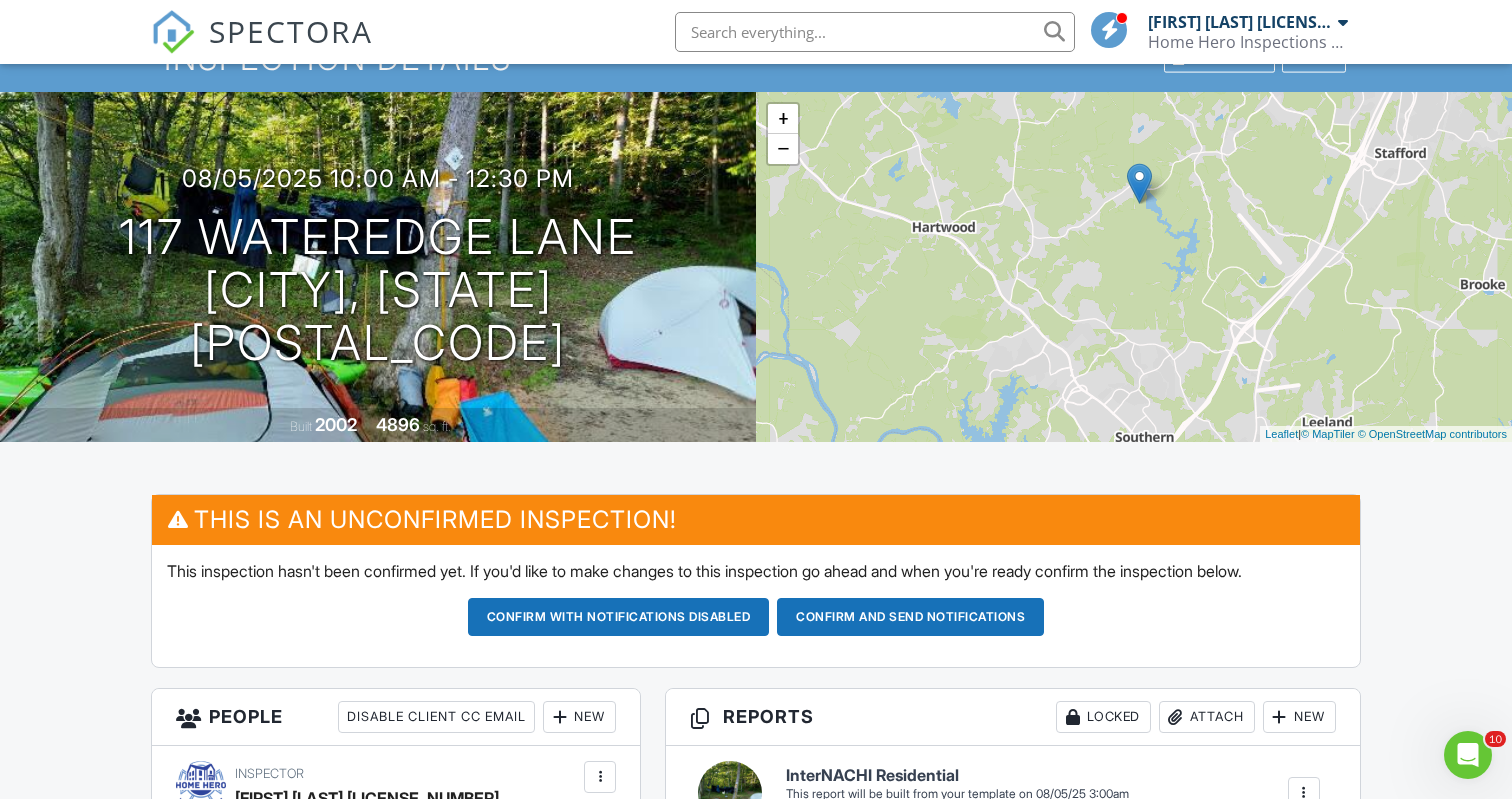 click on "+ − Leaflet  |  © MapTiler   © OpenStreetMap contributors" at bounding box center [1134, 267] 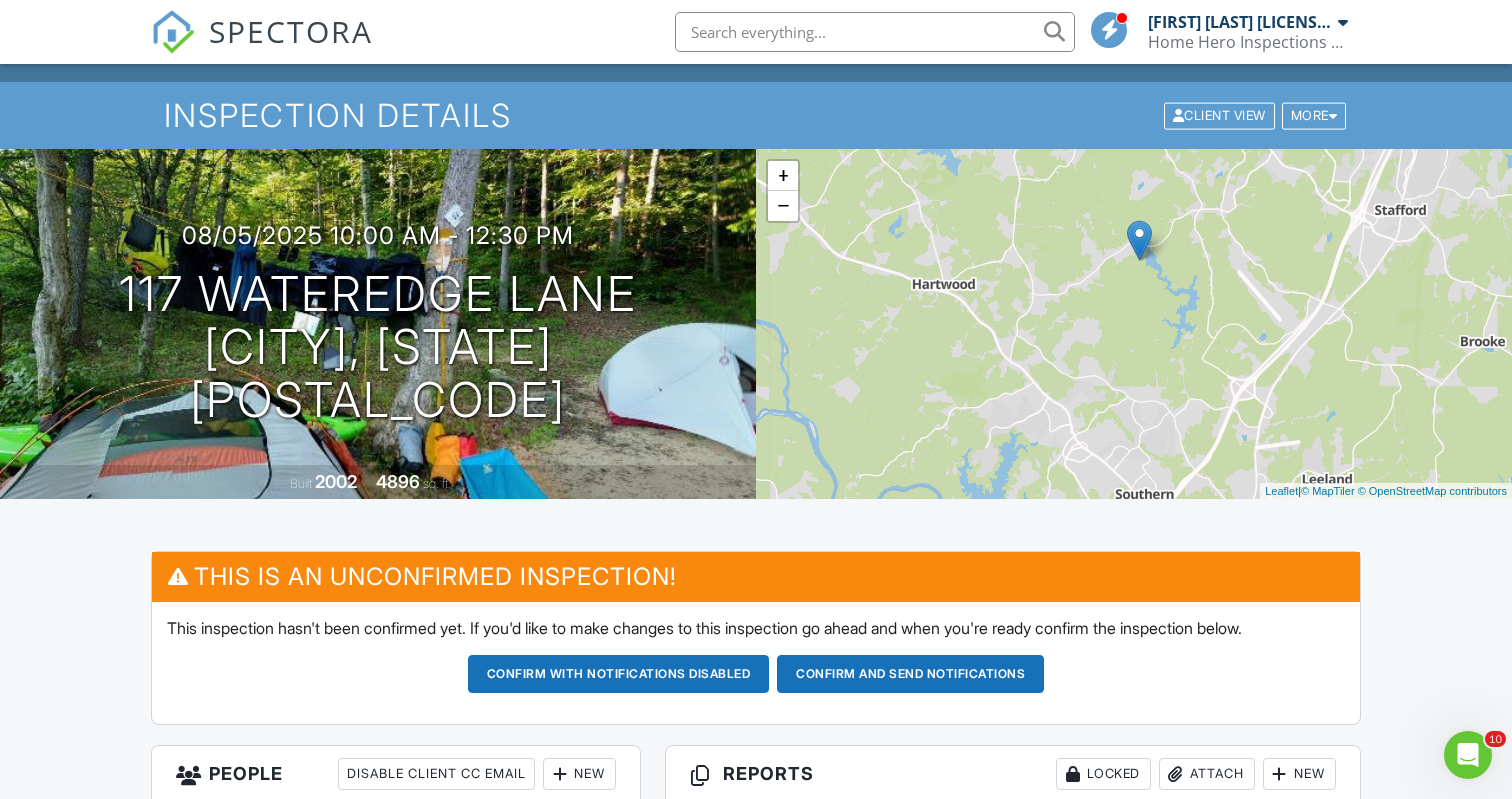 scroll, scrollTop: 32, scrollLeft: 0, axis: vertical 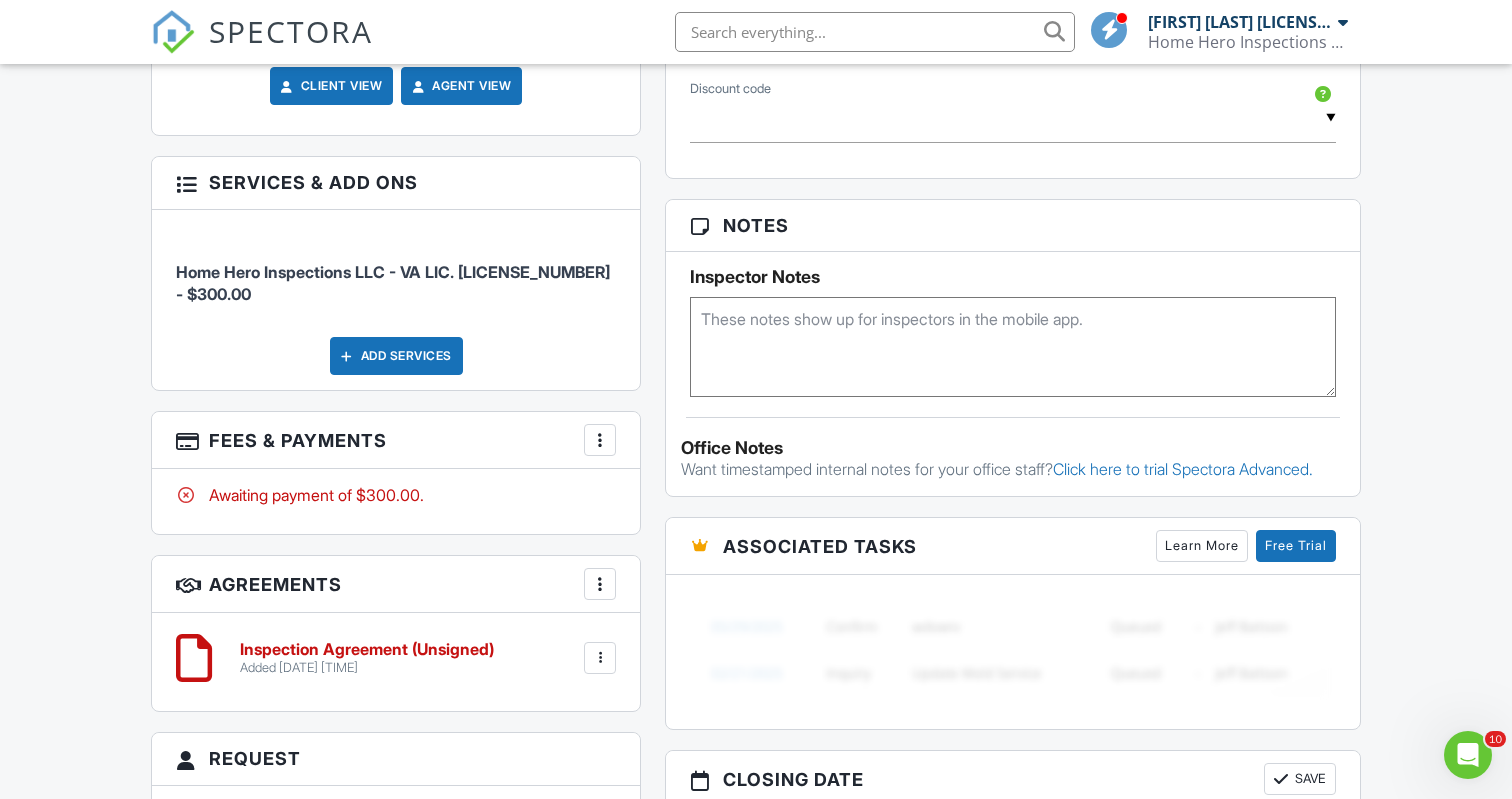 click at bounding box center [600, 440] 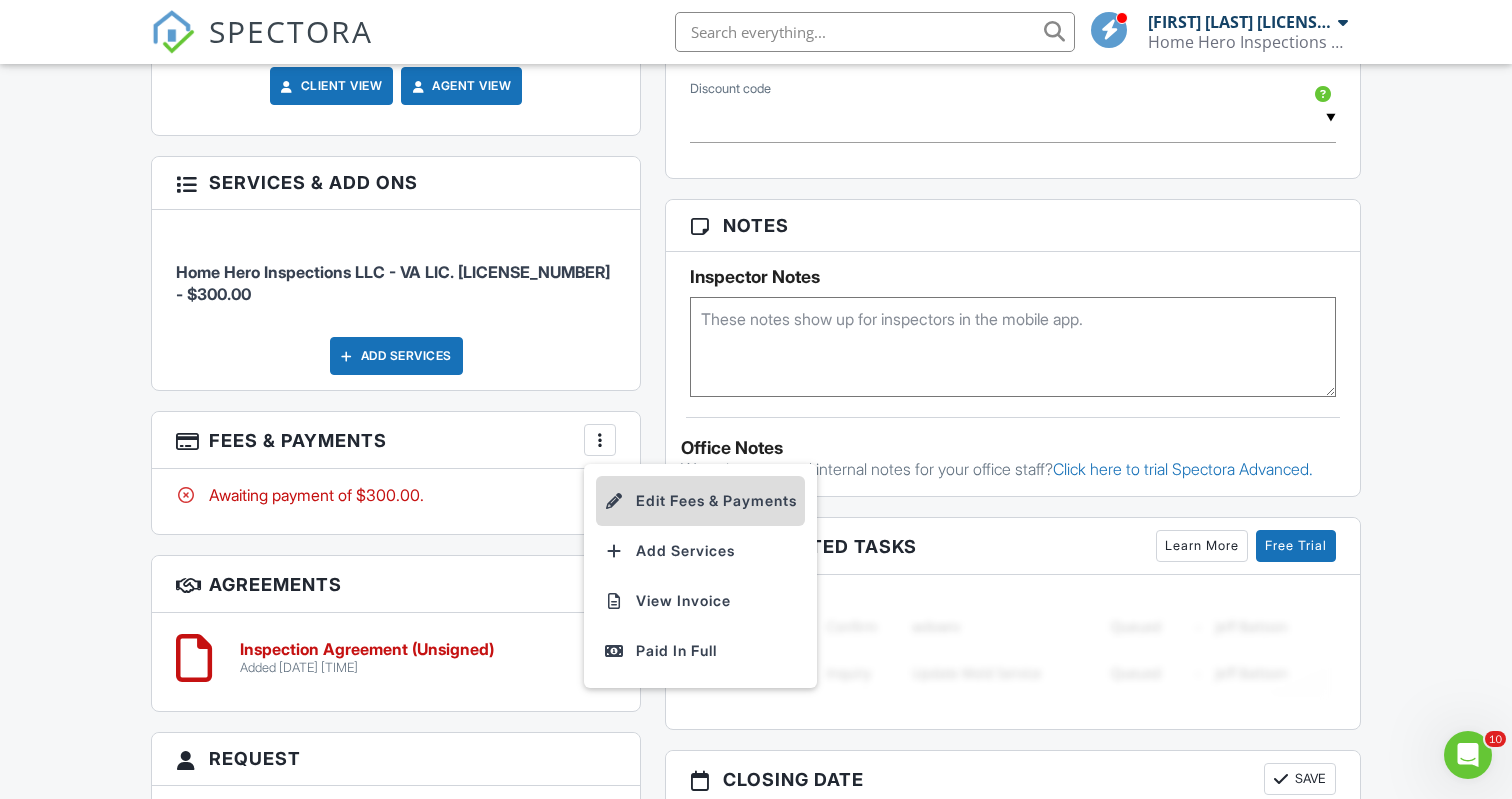click on "Edit Fees & Payments" at bounding box center [700, 501] 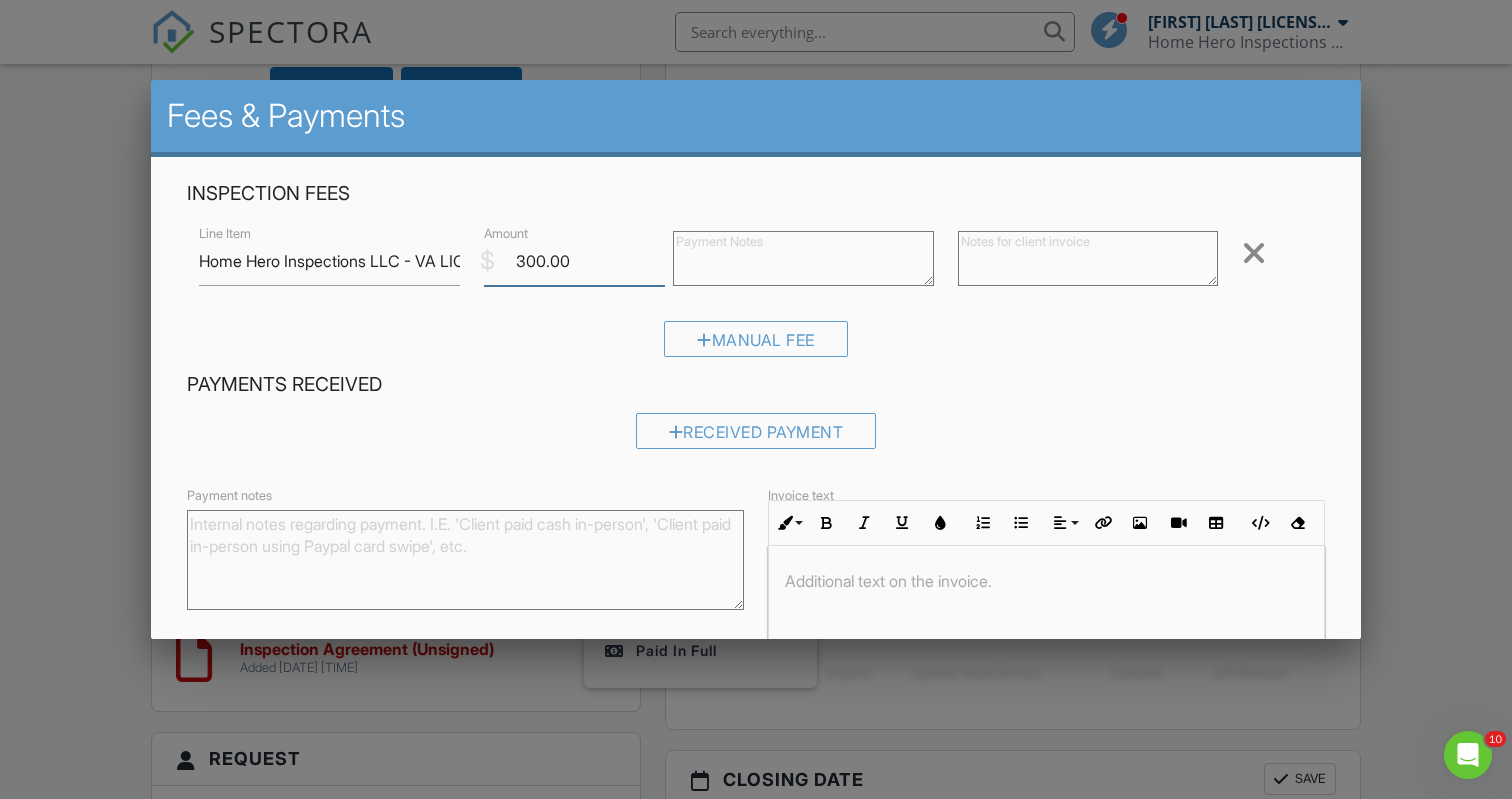 click on "300.00" at bounding box center (575, 261) 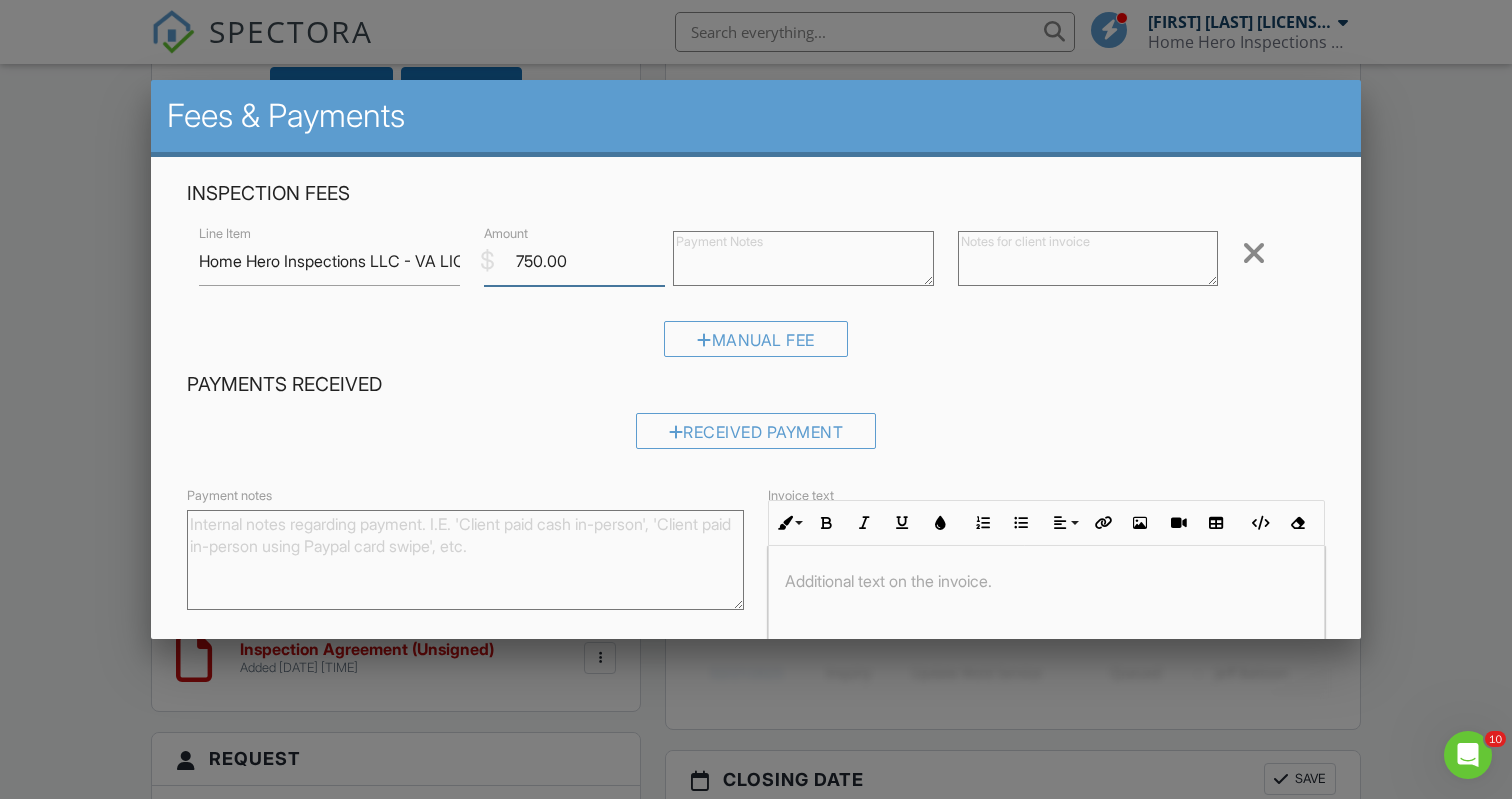 type on "750.00" 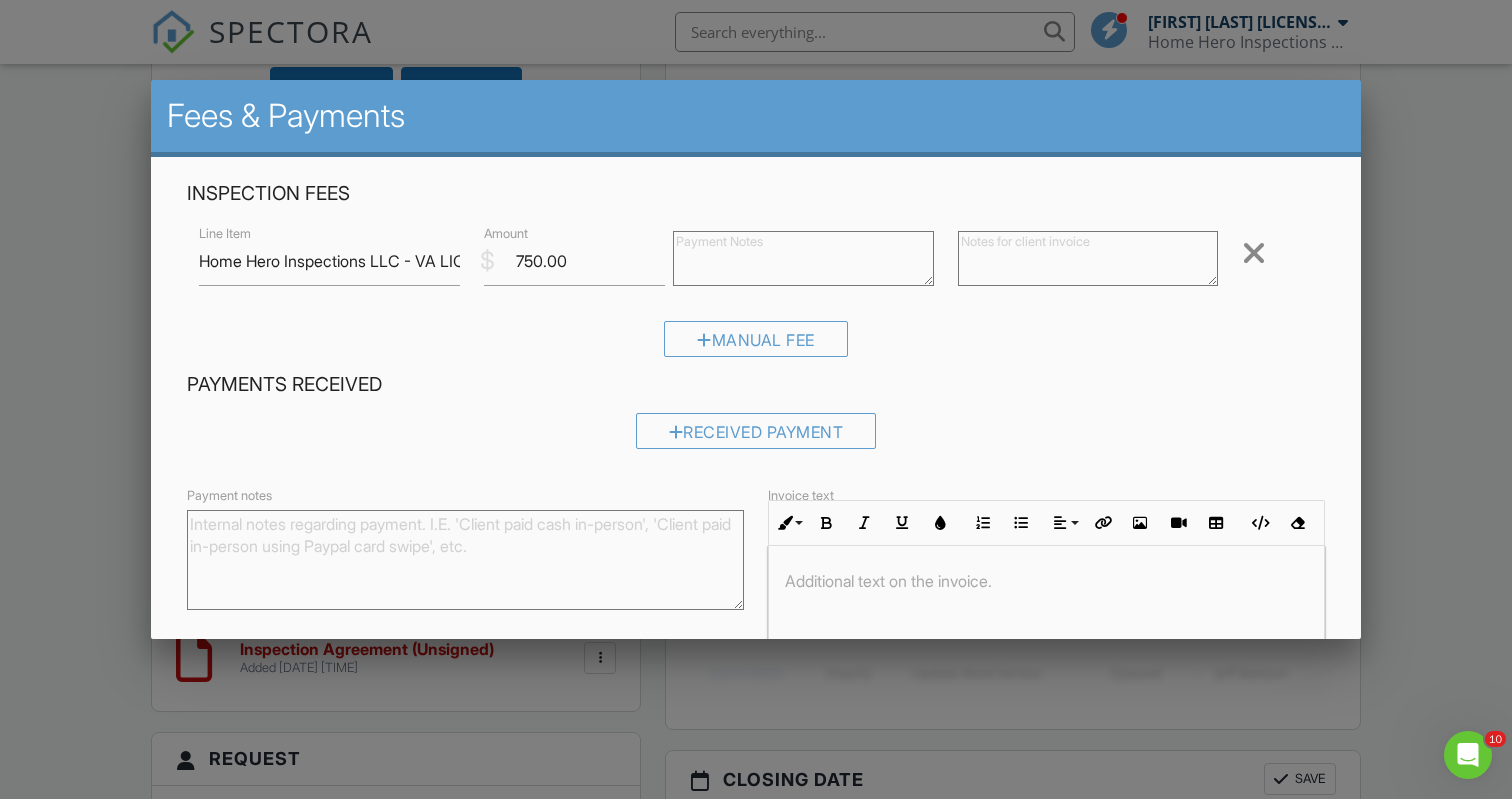 click at bounding box center (1088, 258) 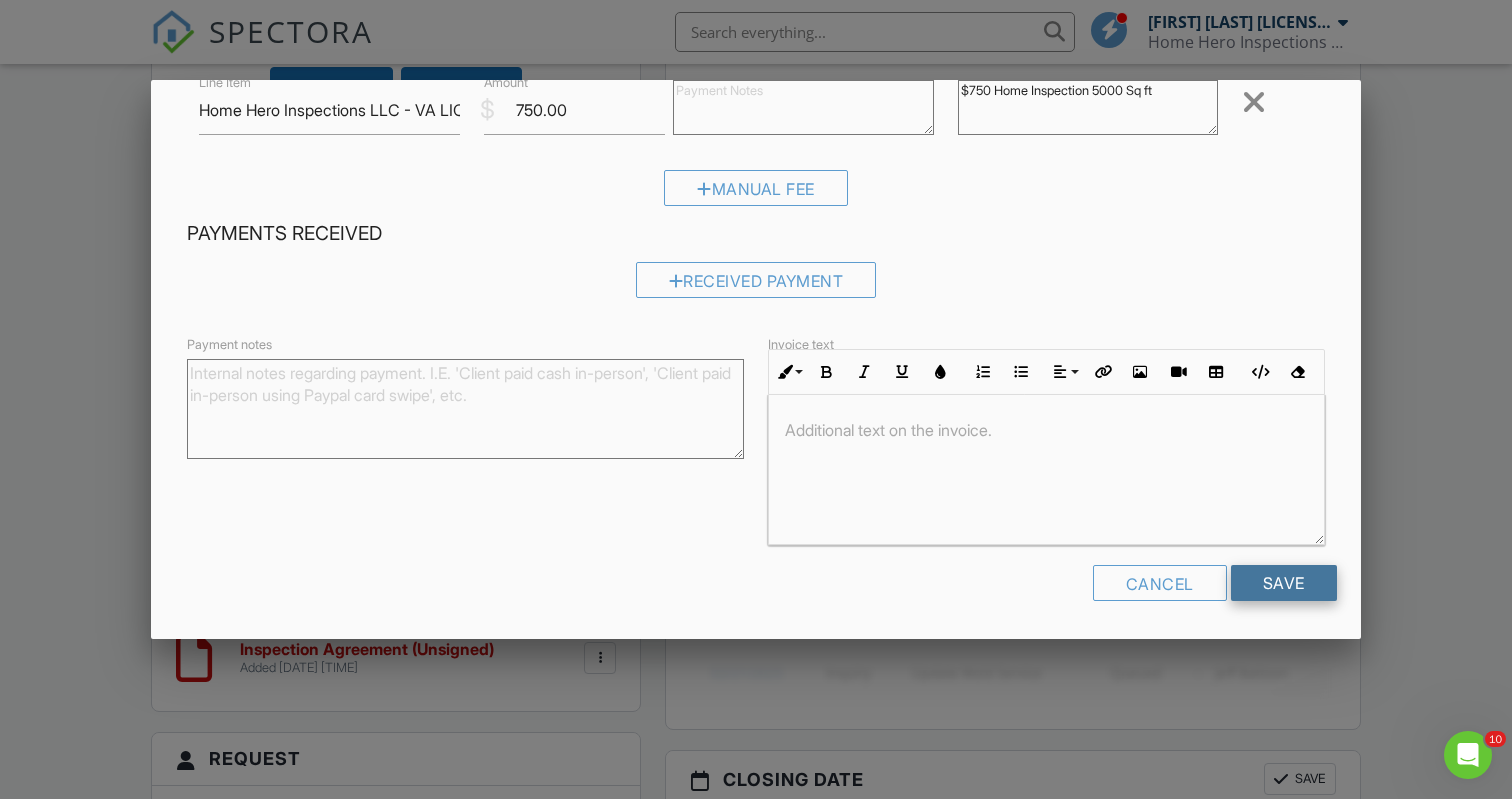 scroll, scrollTop: 150, scrollLeft: 0, axis: vertical 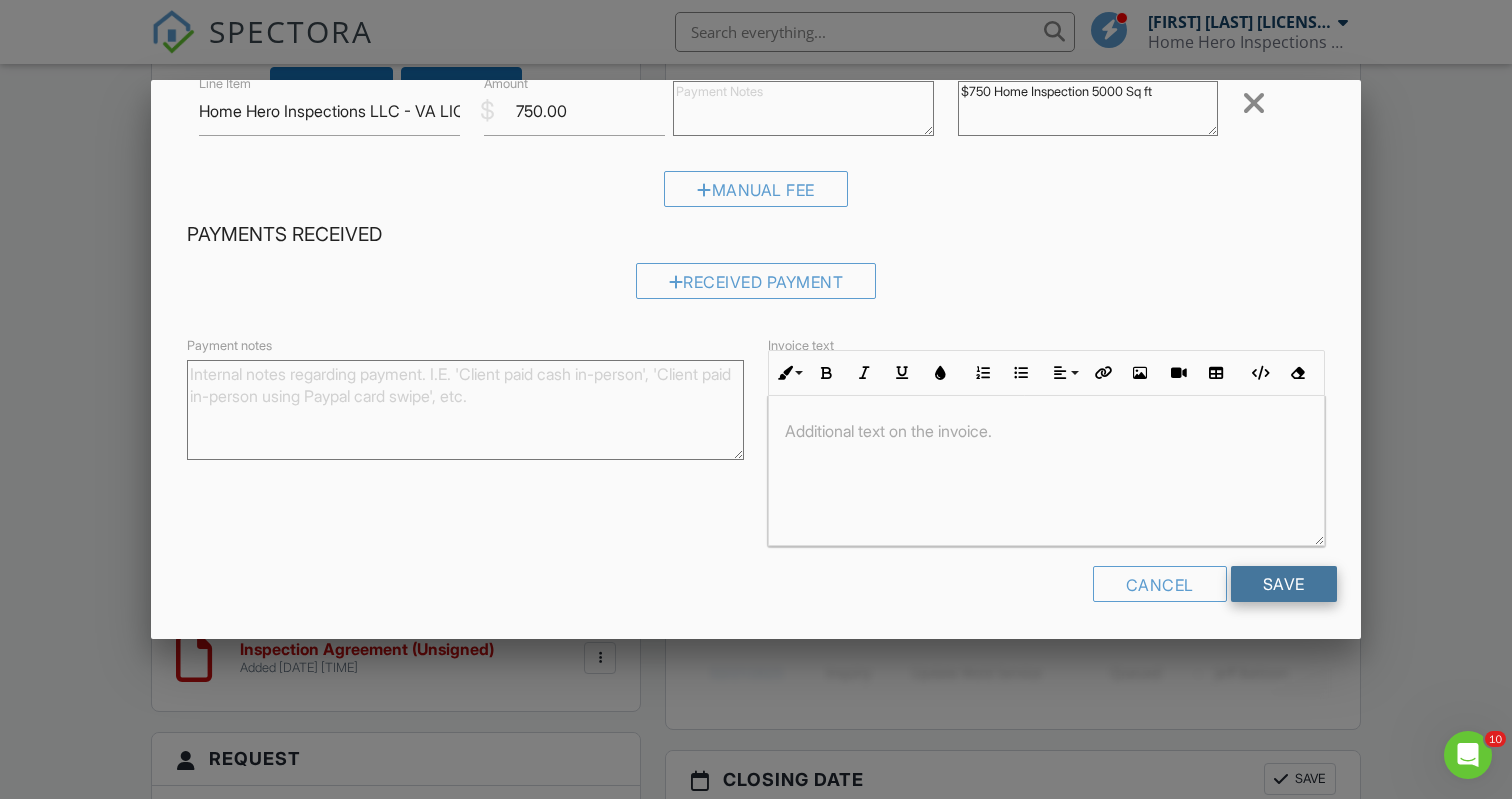 type on "$750 Home Inspection 5000 Sq ft" 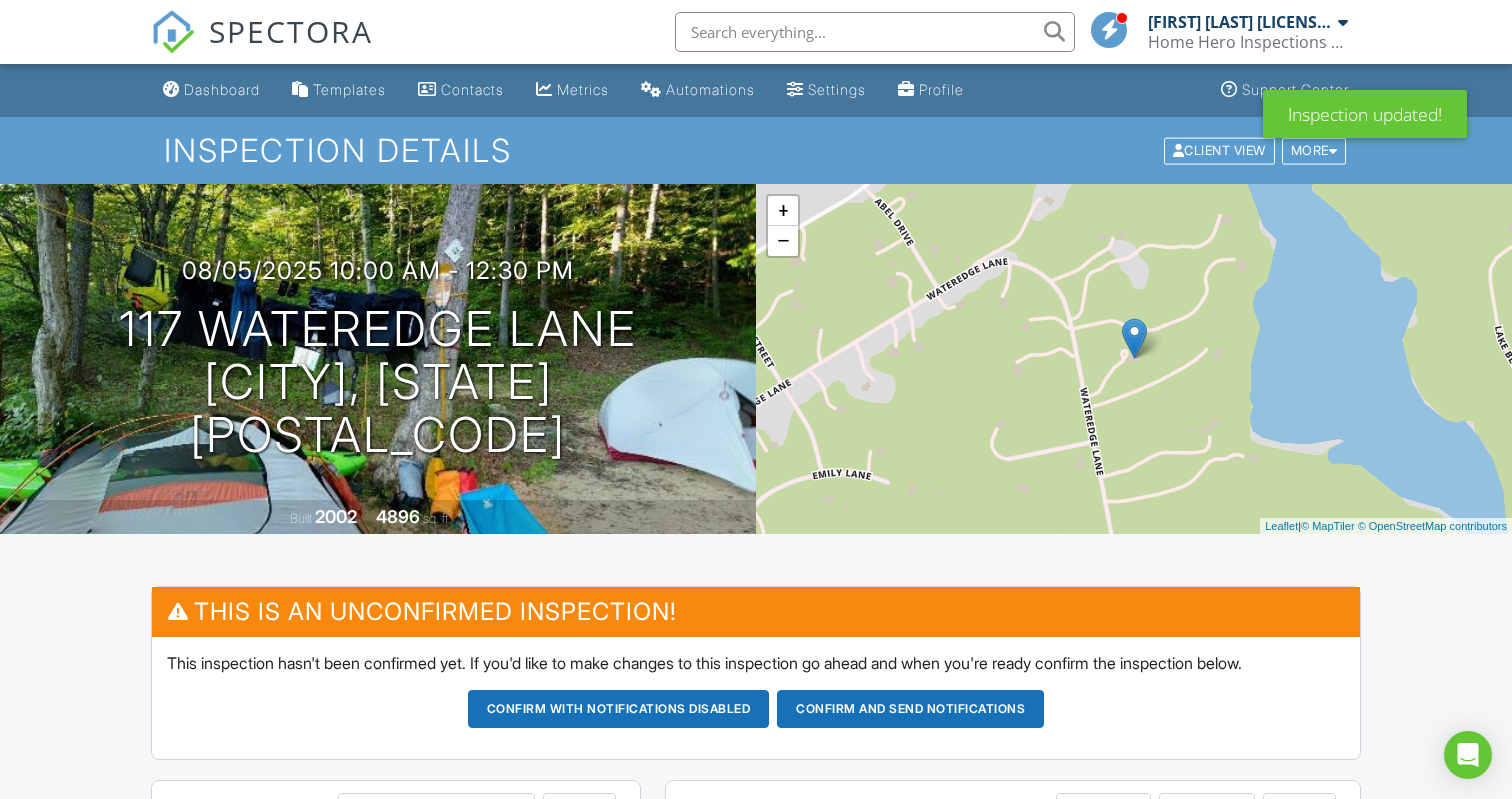 scroll, scrollTop: 11, scrollLeft: 0, axis: vertical 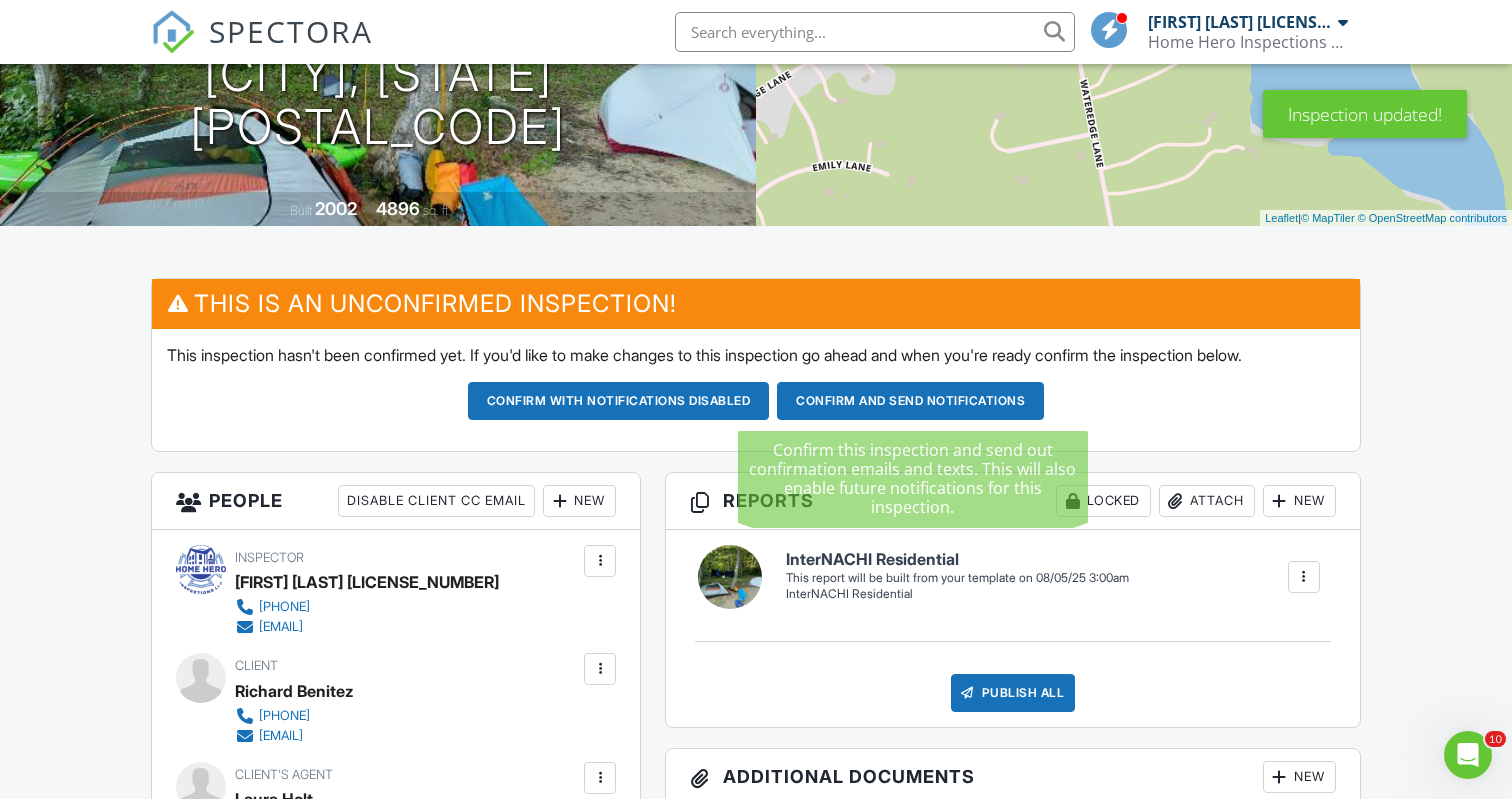 click on "Confirm and send notifications" at bounding box center (619, 401) 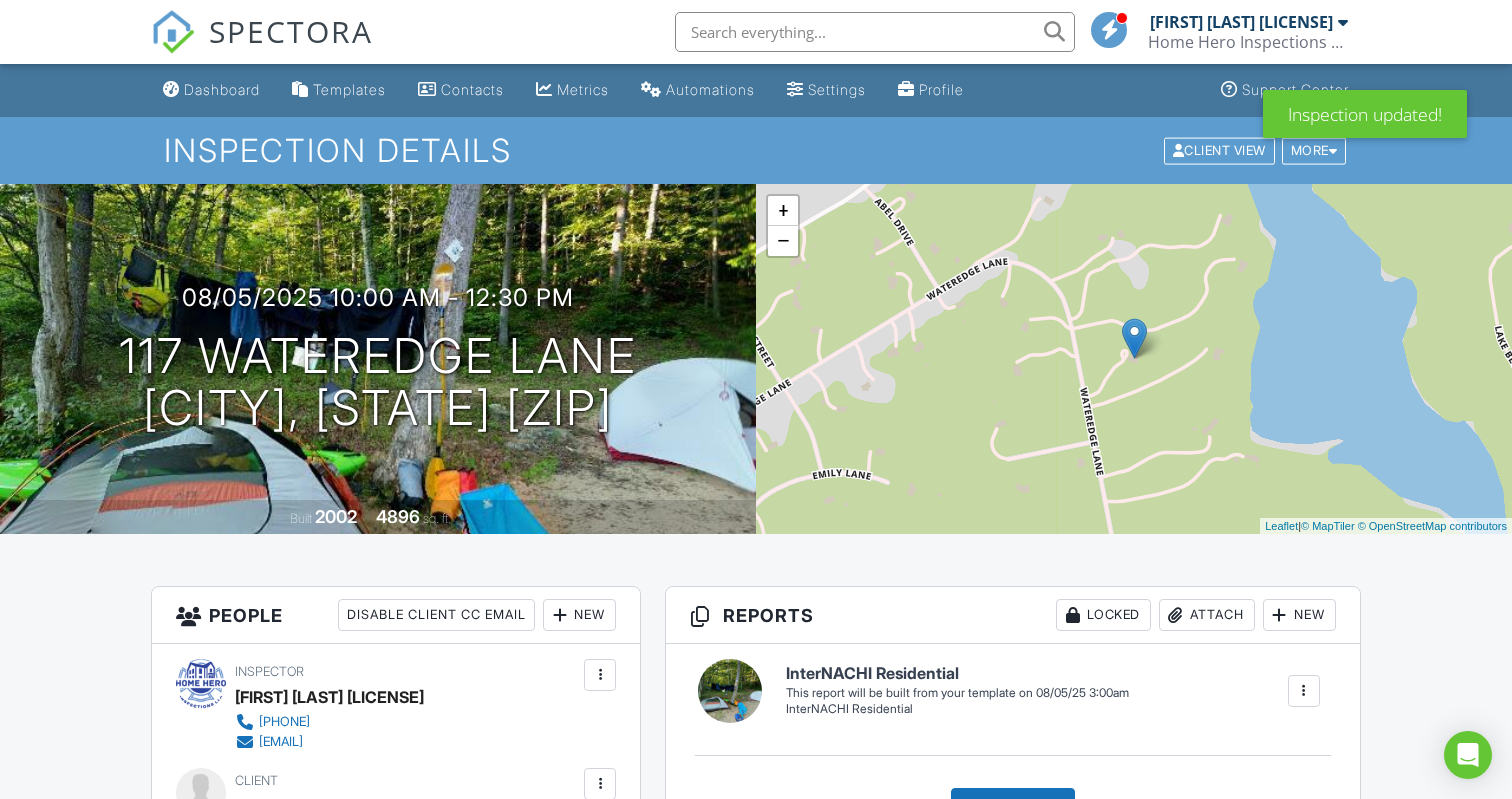 scroll, scrollTop: -2, scrollLeft: 0, axis: vertical 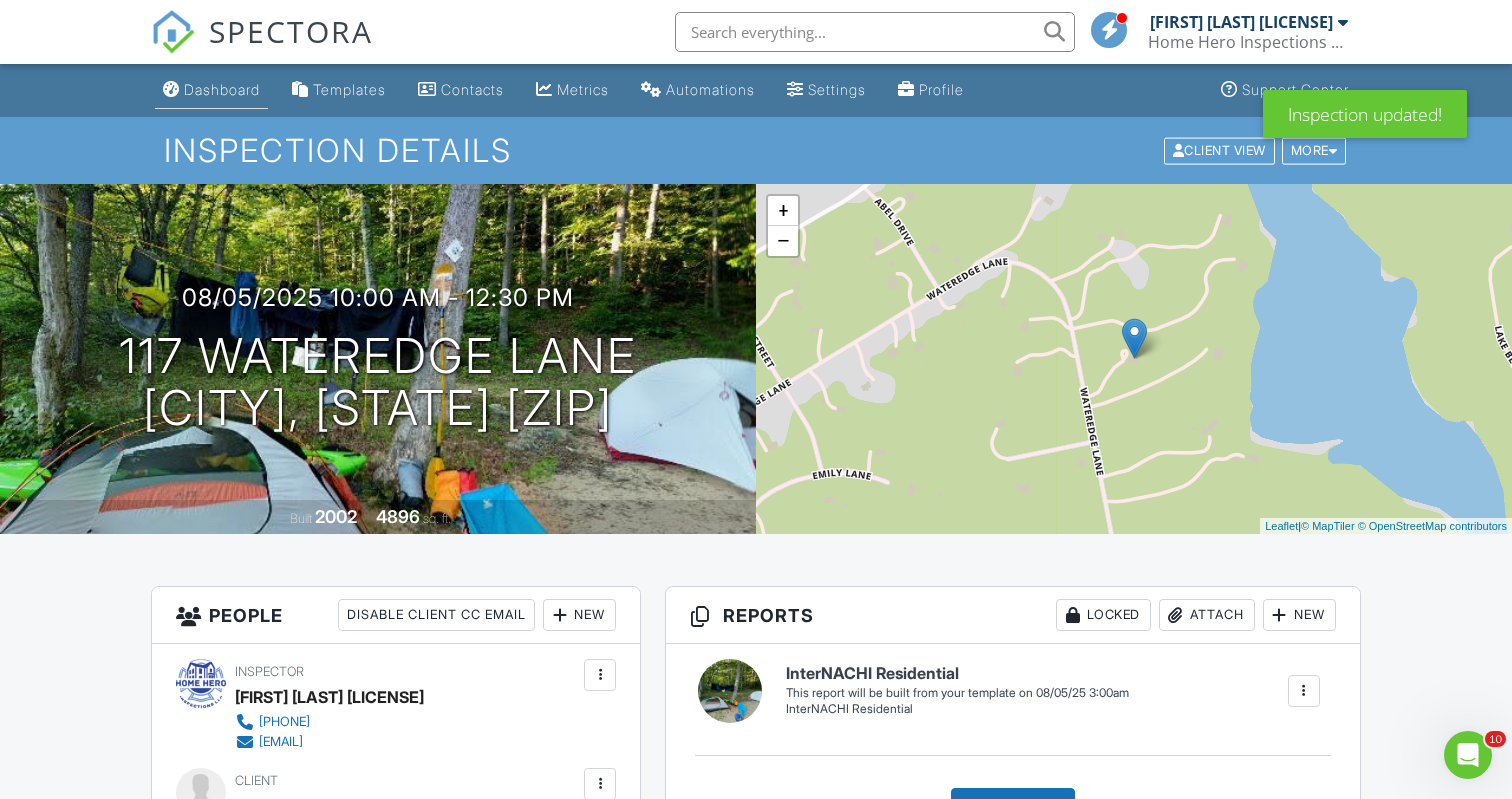 click on "Dashboard" at bounding box center (222, 89) 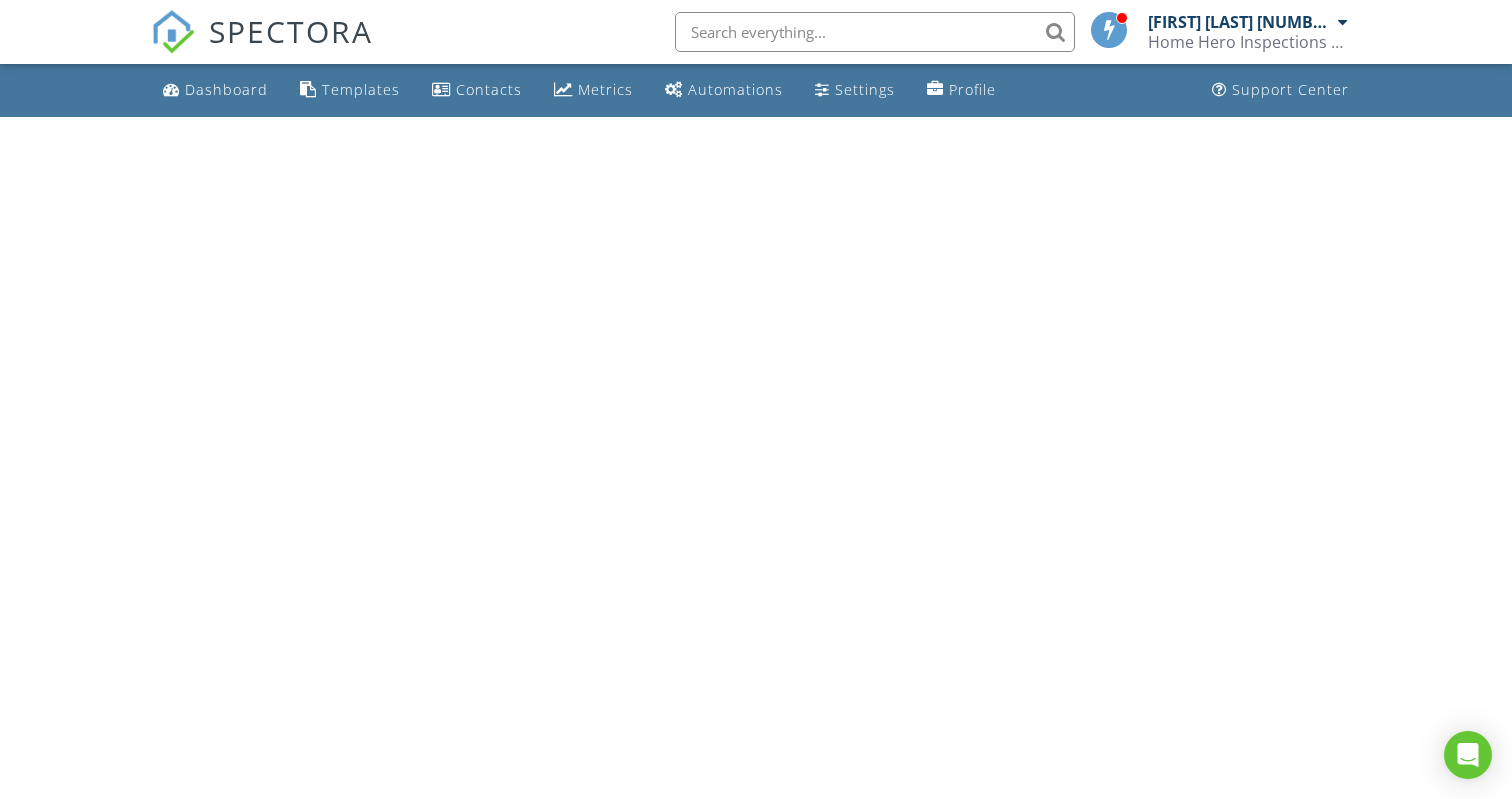 scroll, scrollTop: 0, scrollLeft: 0, axis: both 